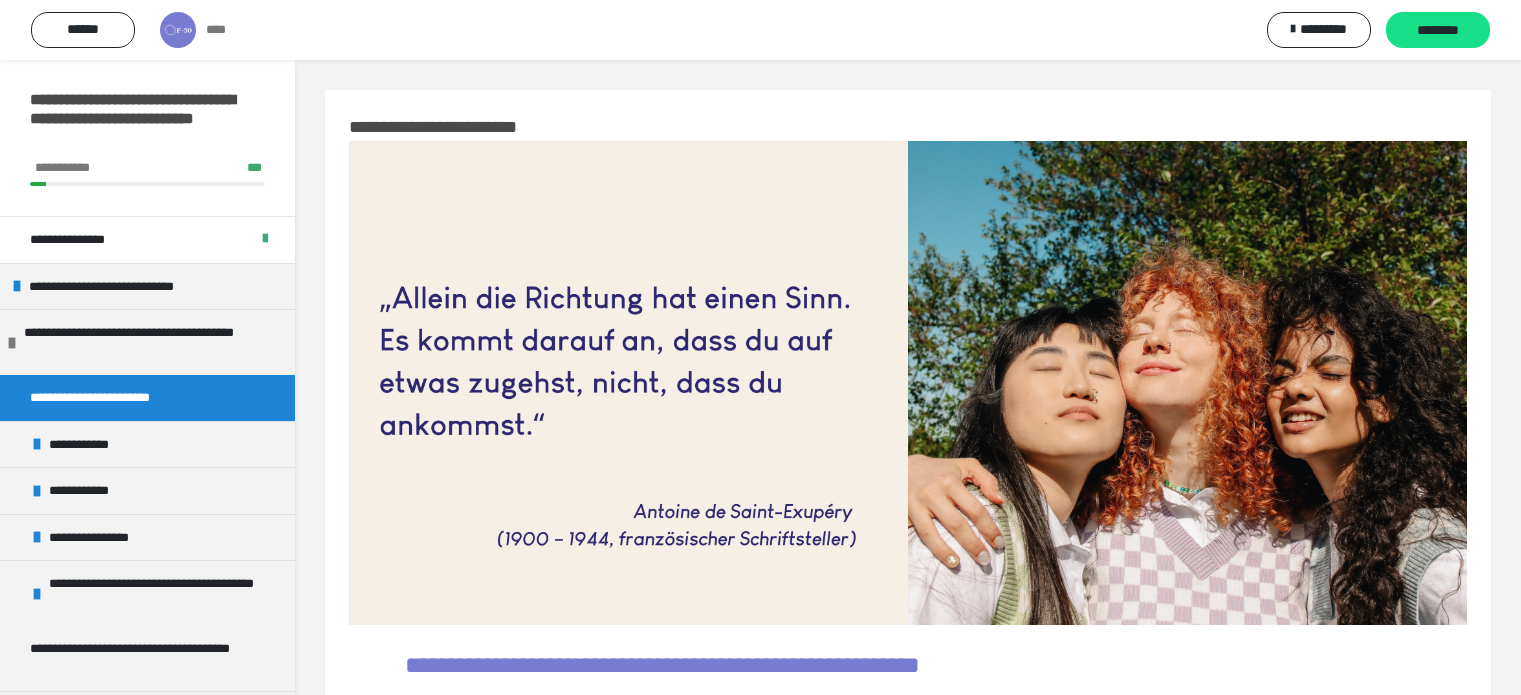 scroll, scrollTop: 100, scrollLeft: 0, axis: vertical 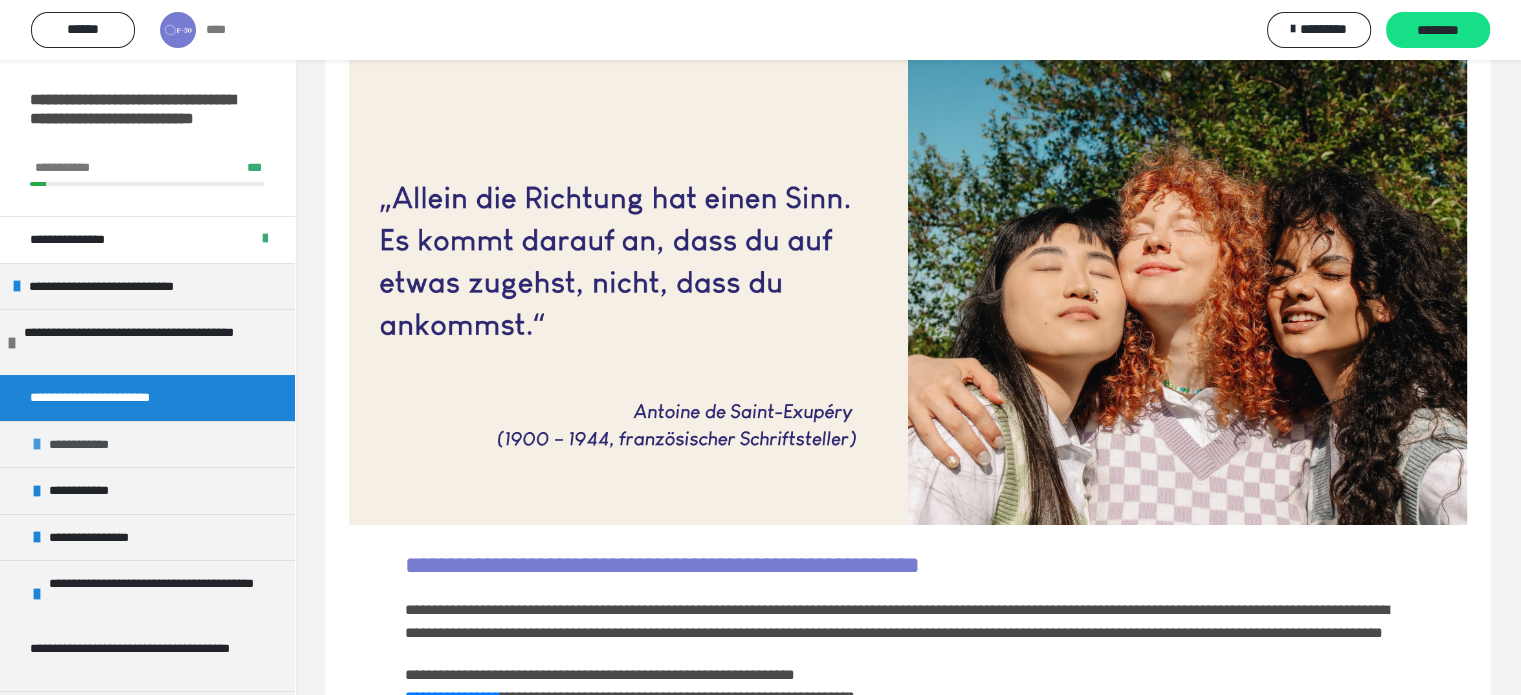 click at bounding box center [37, 444] 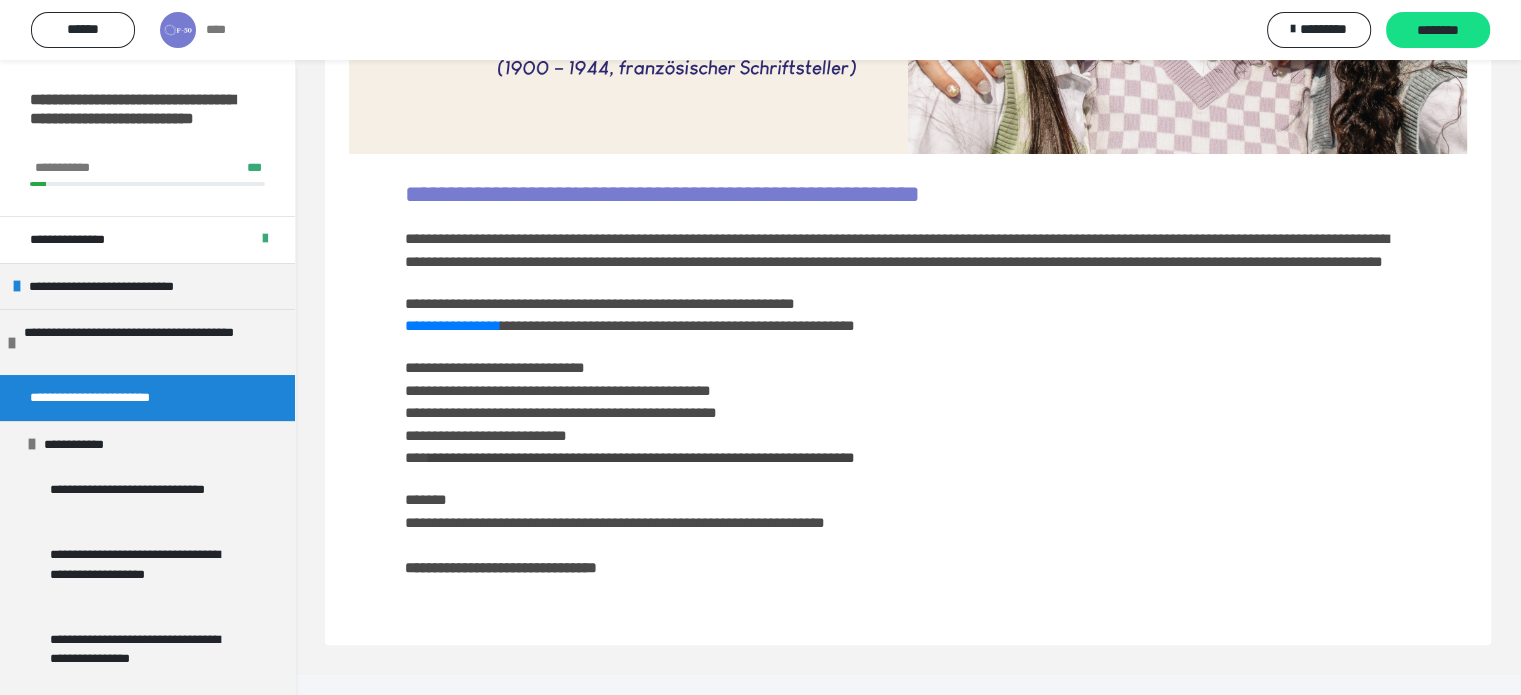scroll, scrollTop: 473, scrollLeft: 0, axis: vertical 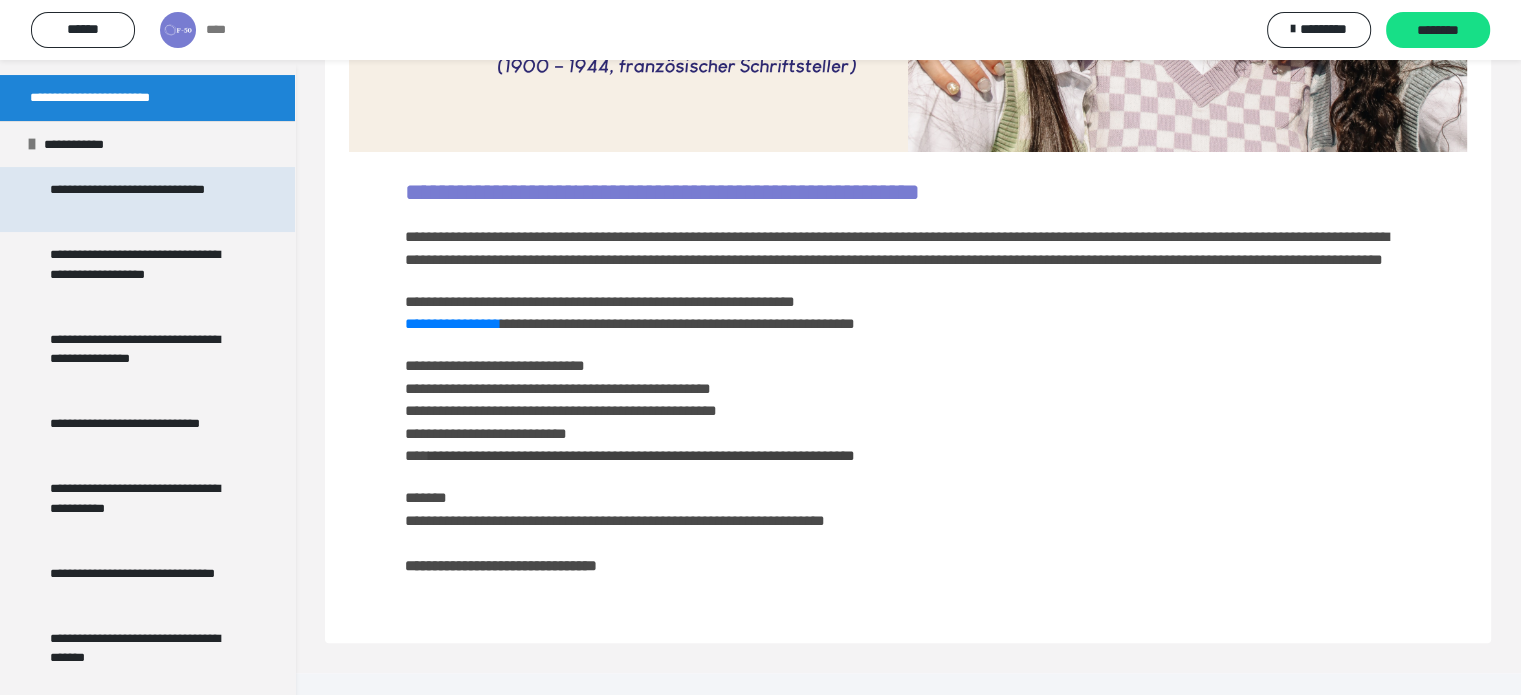 click on "**********" at bounding box center (142, 199) 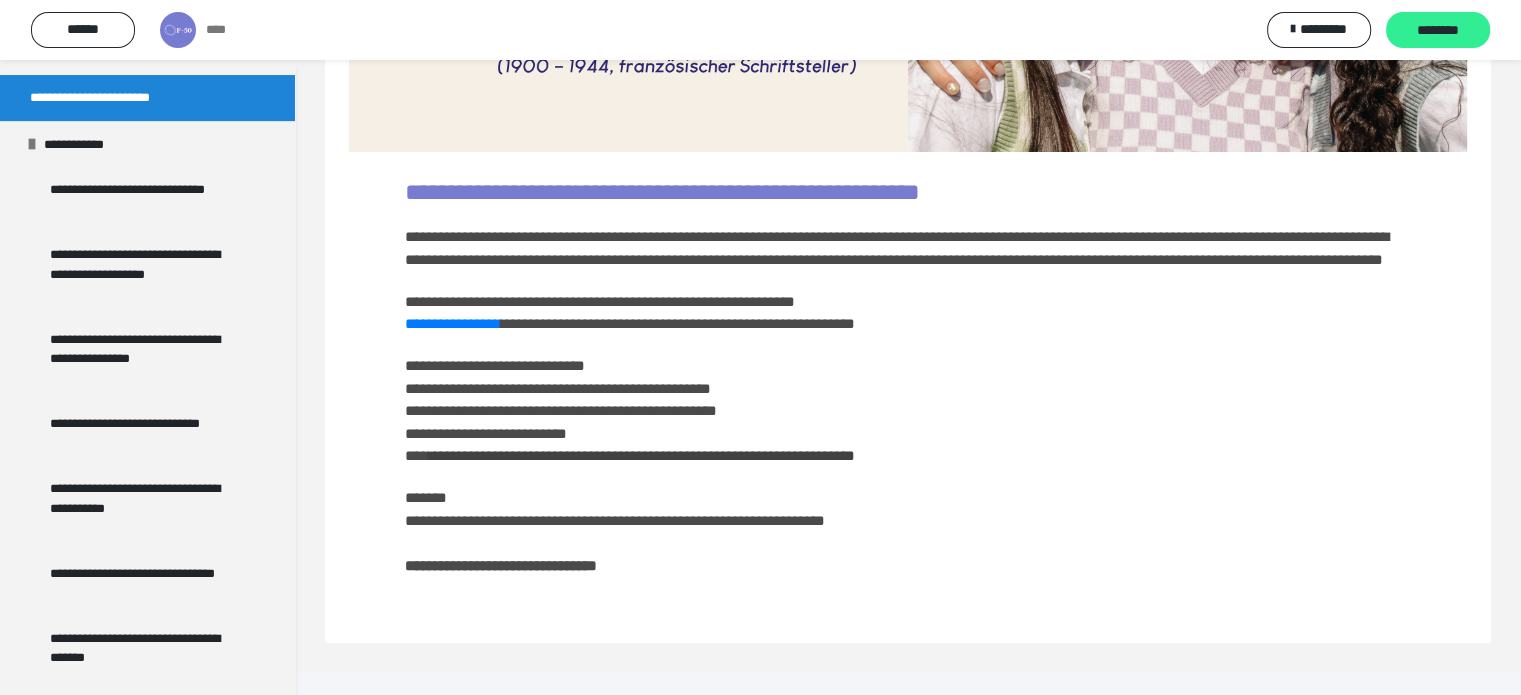 click on "********" at bounding box center [1438, 31] 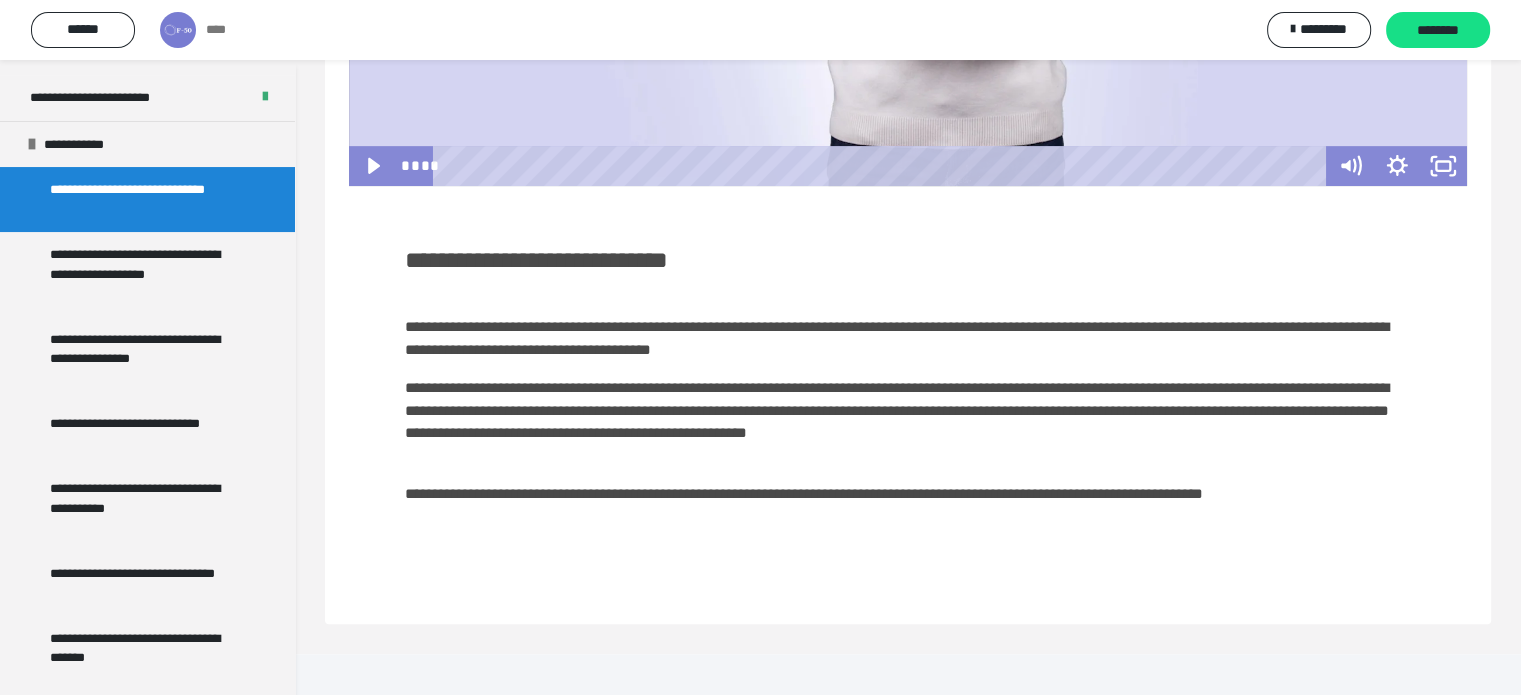 scroll, scrollTop: 844, scrollLeft: 0, axis: vertical 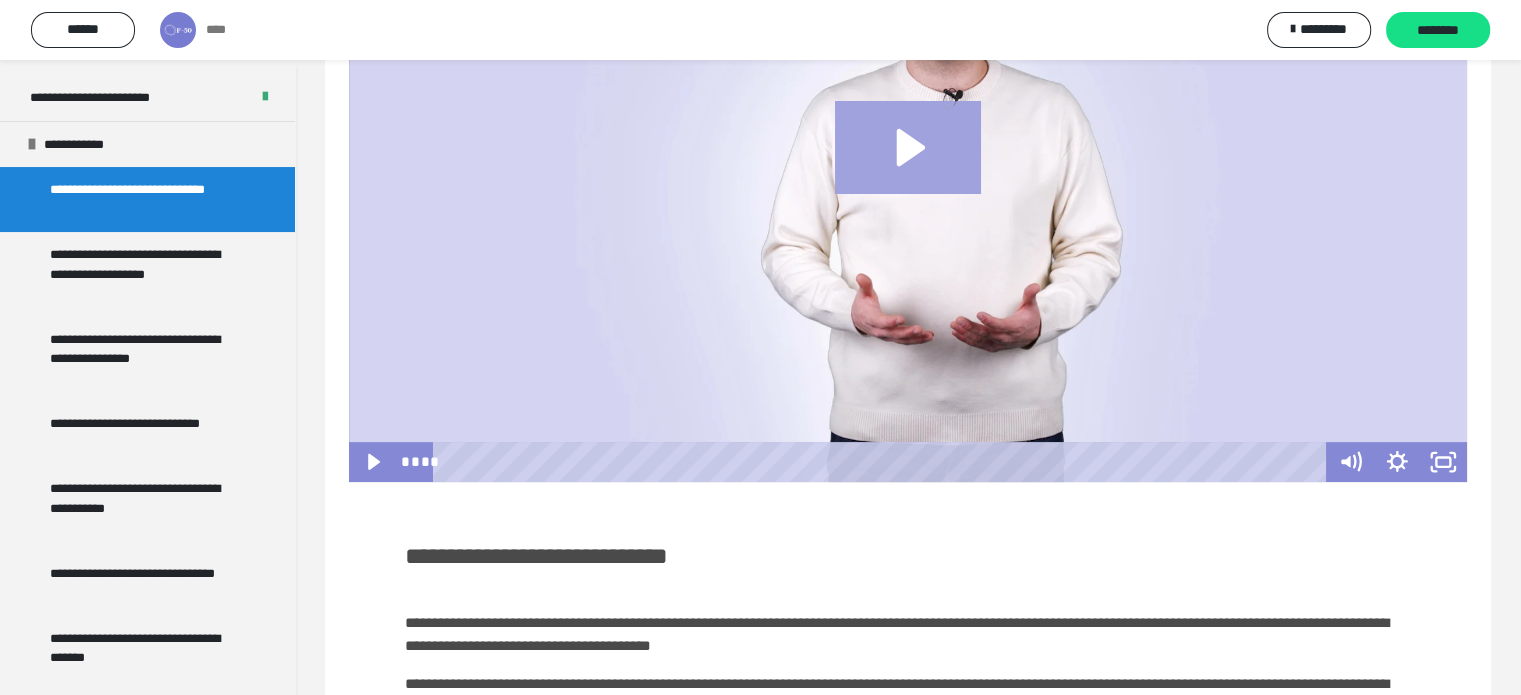 click 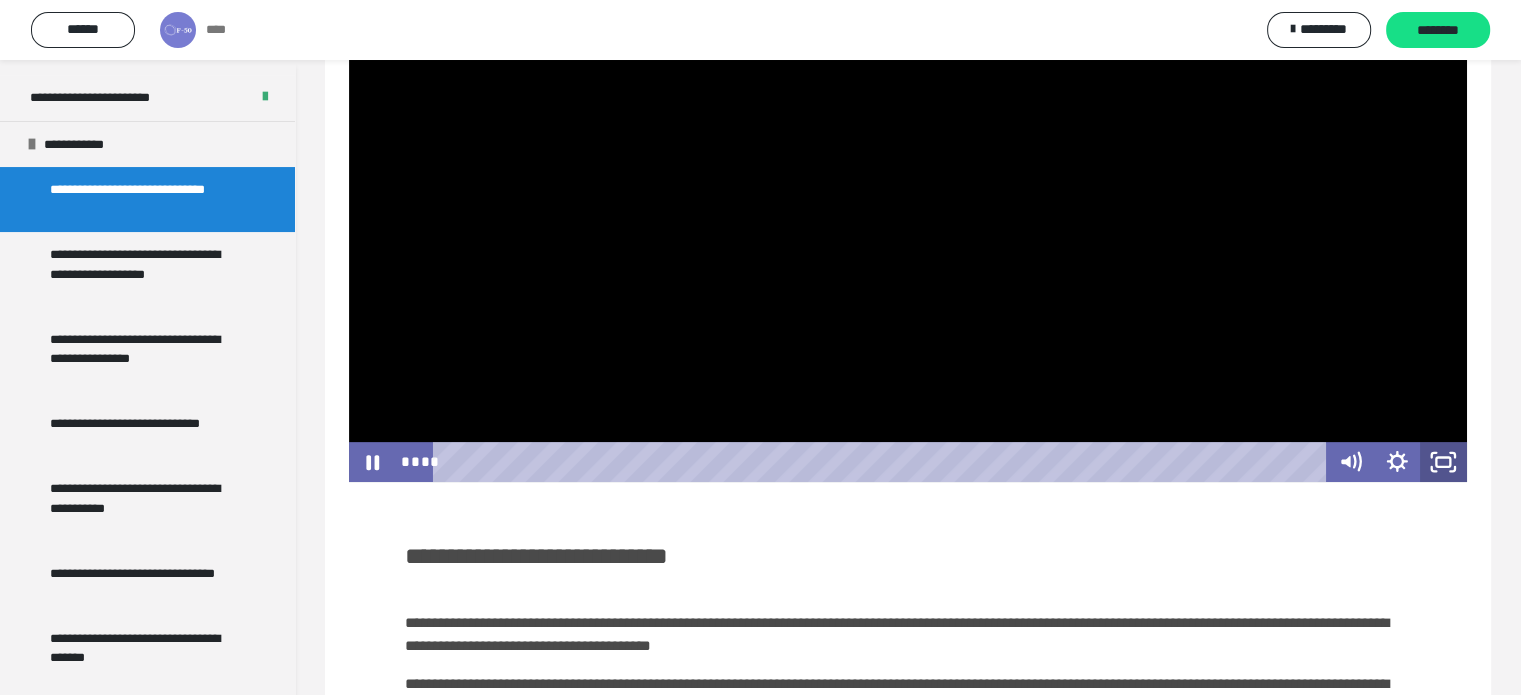 drag, startPoint x: 1433, startPoint y: 468, endPoint x: 1434, endPoint y: 589, distance: 121.004135 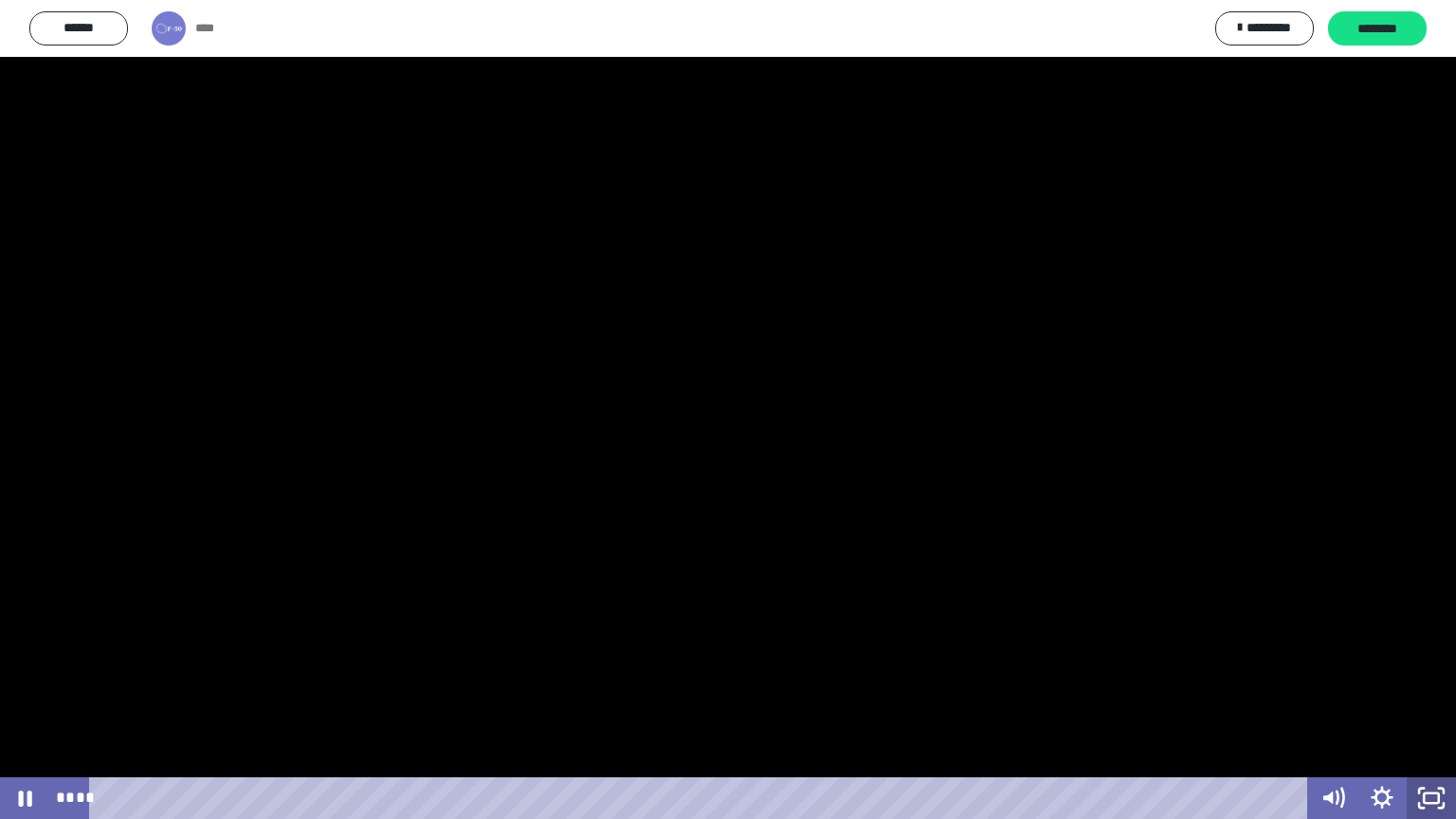 click 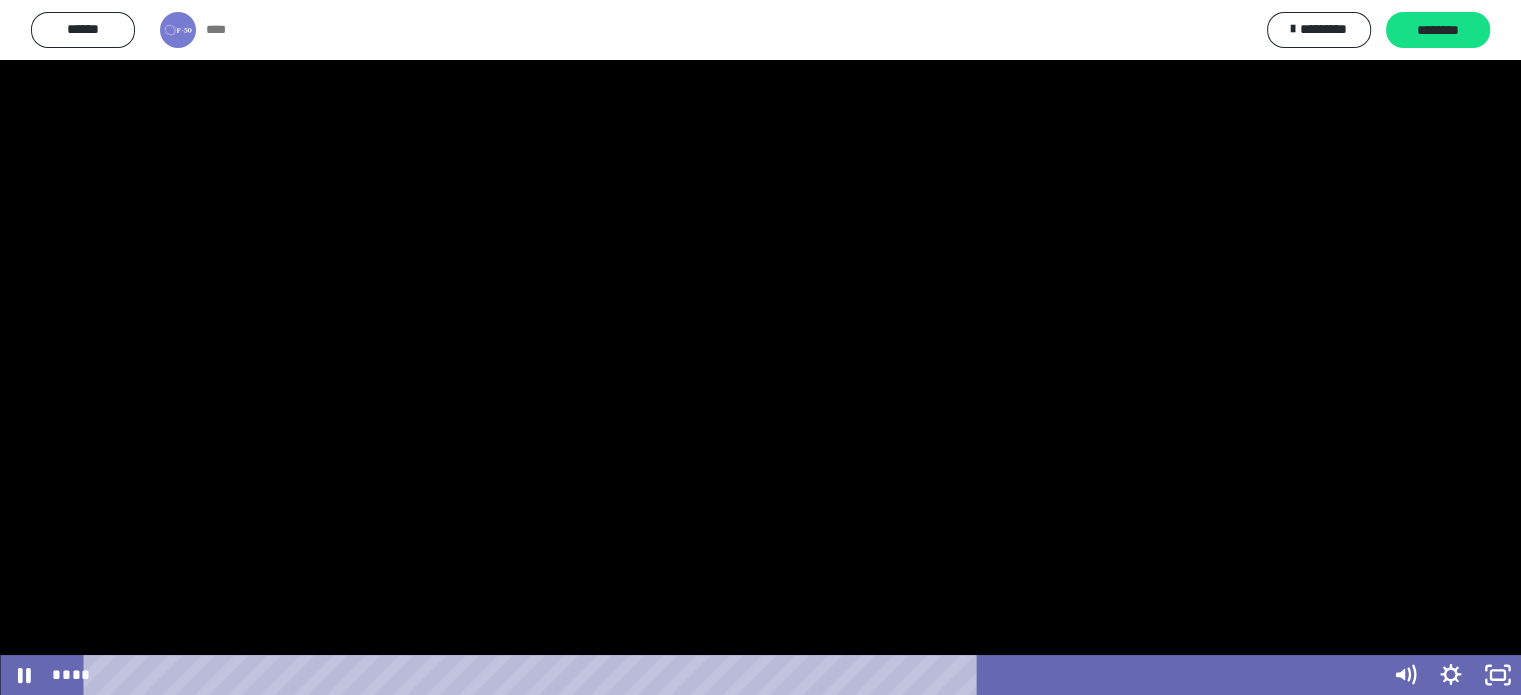 scroll, scrollTop: 244, scrollLeft: 0, axis: vertical 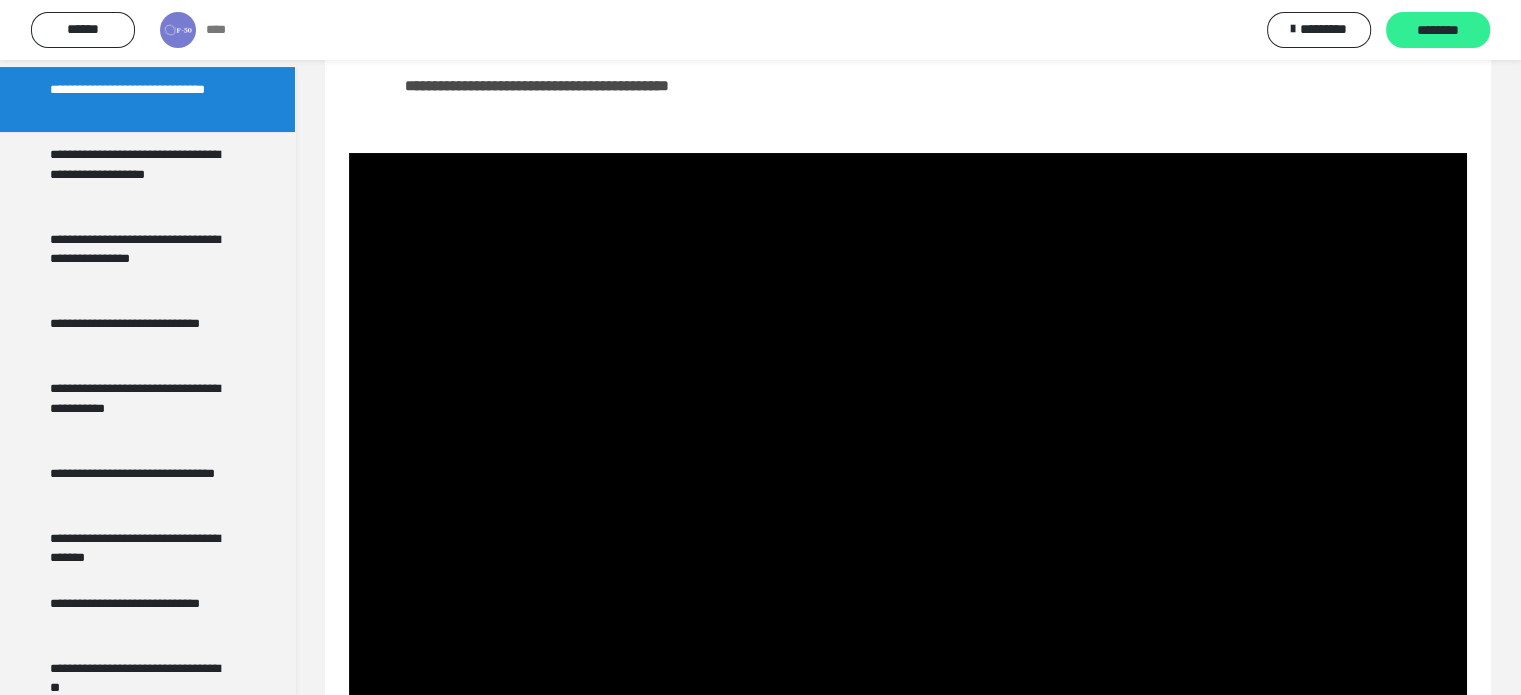click on "********" at bounding box center (1438, 31) 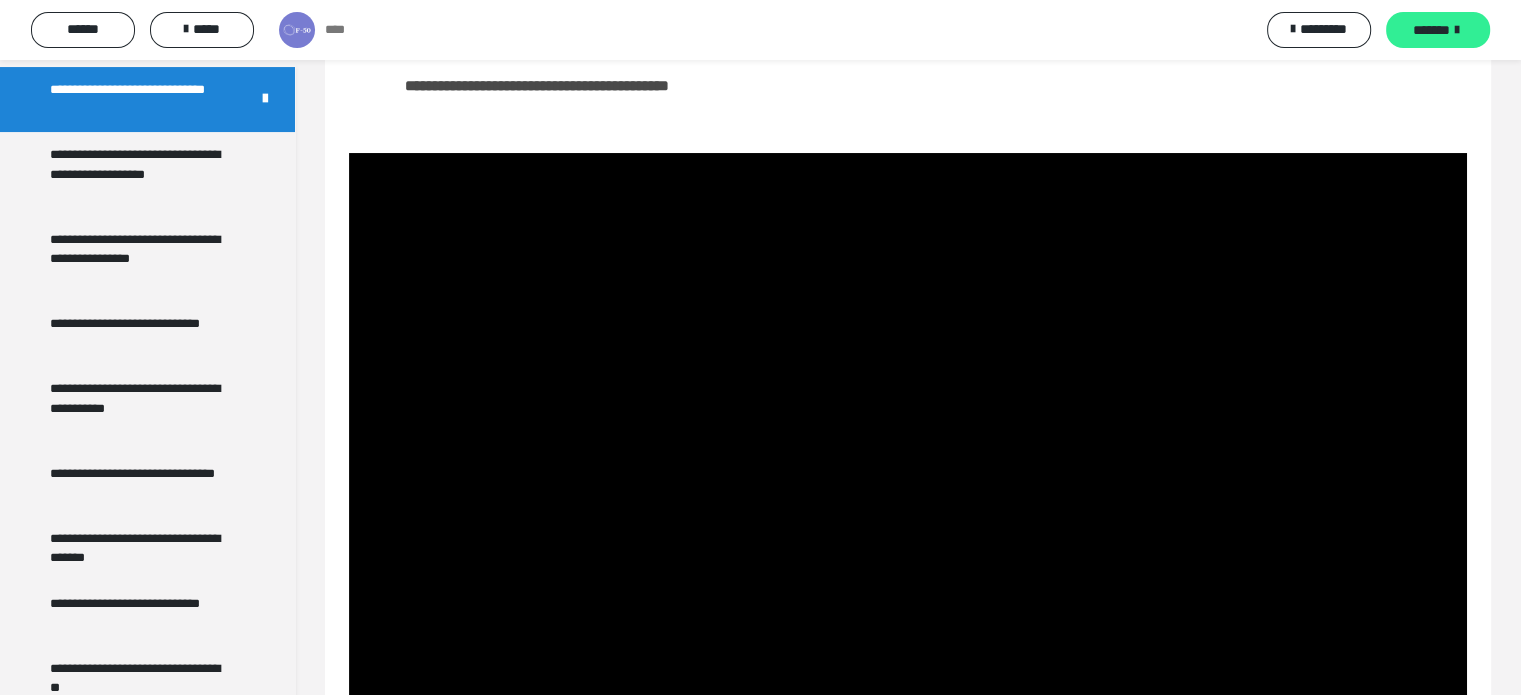 click on "*******" at bounding box center [1438, 30] 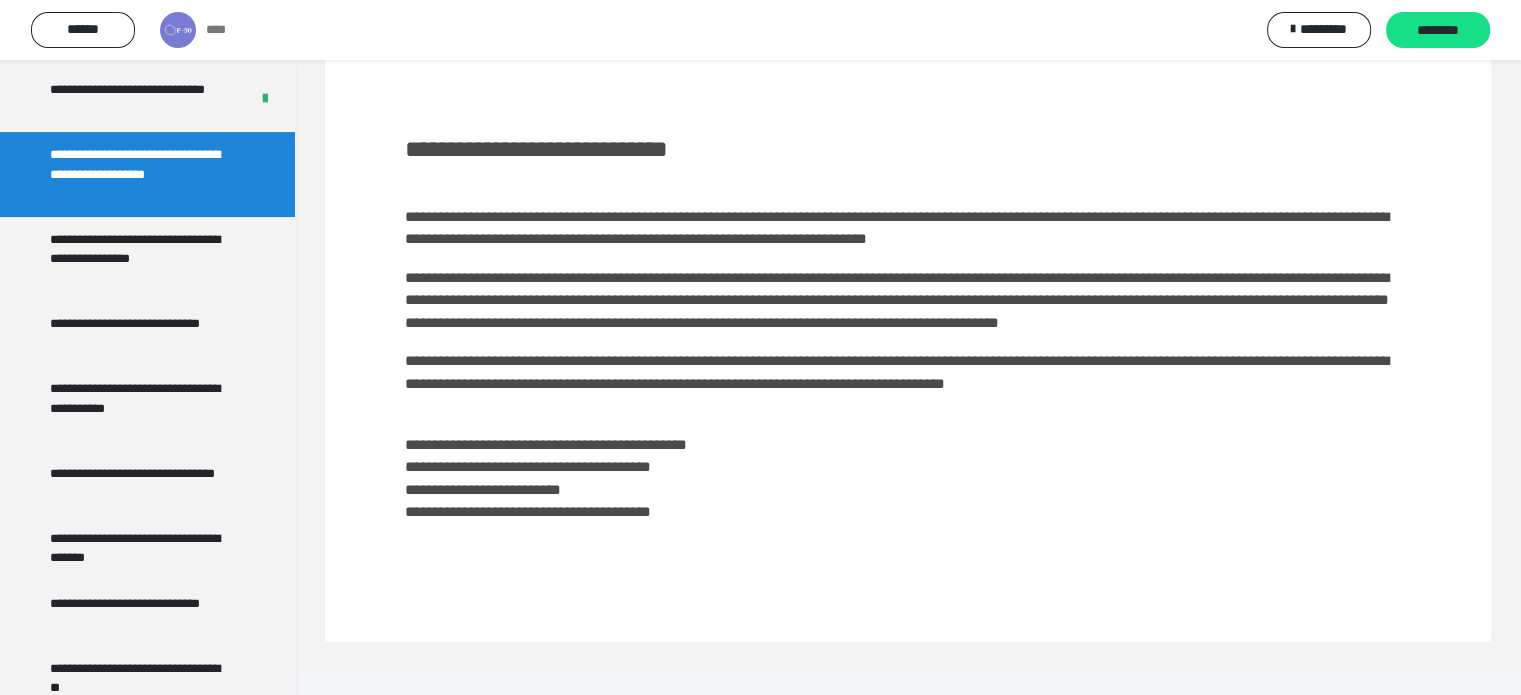 scroll, scrollTop: 84, scrollLeft: 0, axis: vertical 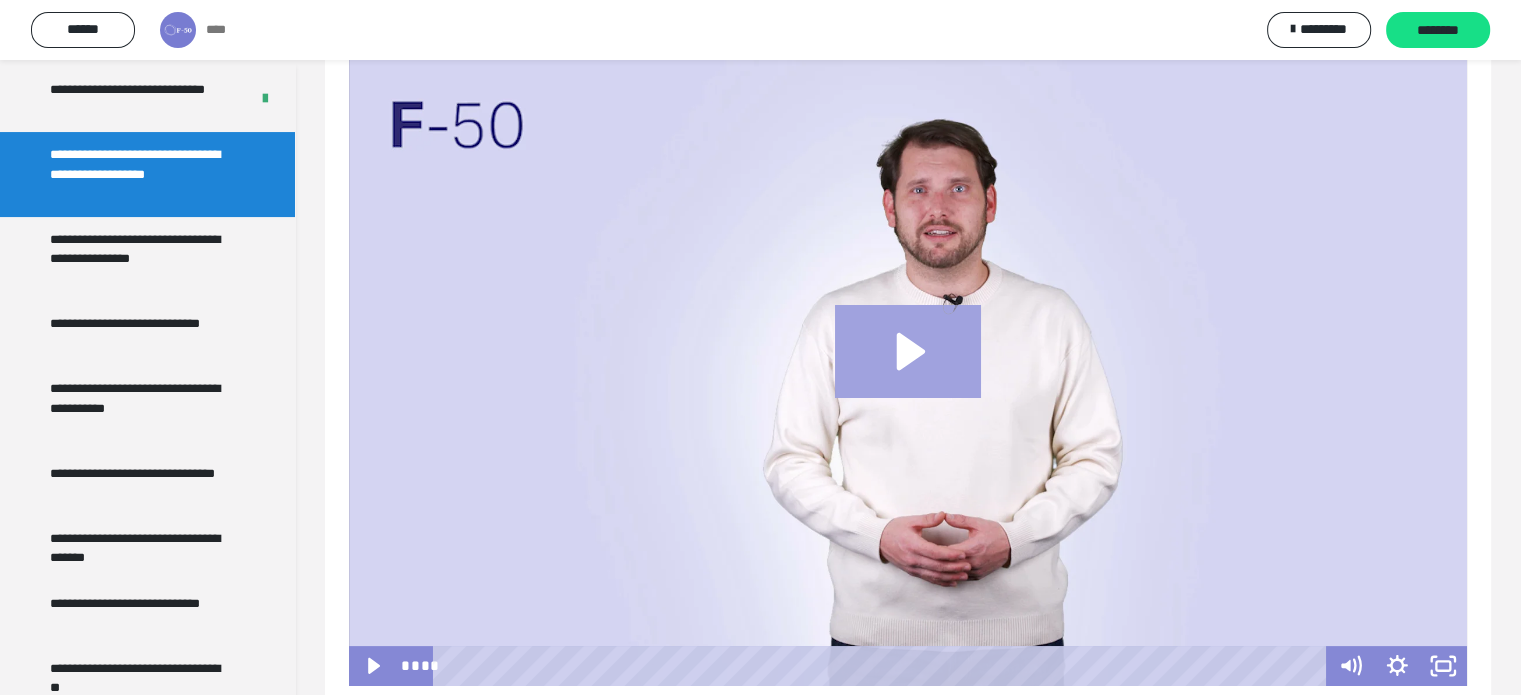 click 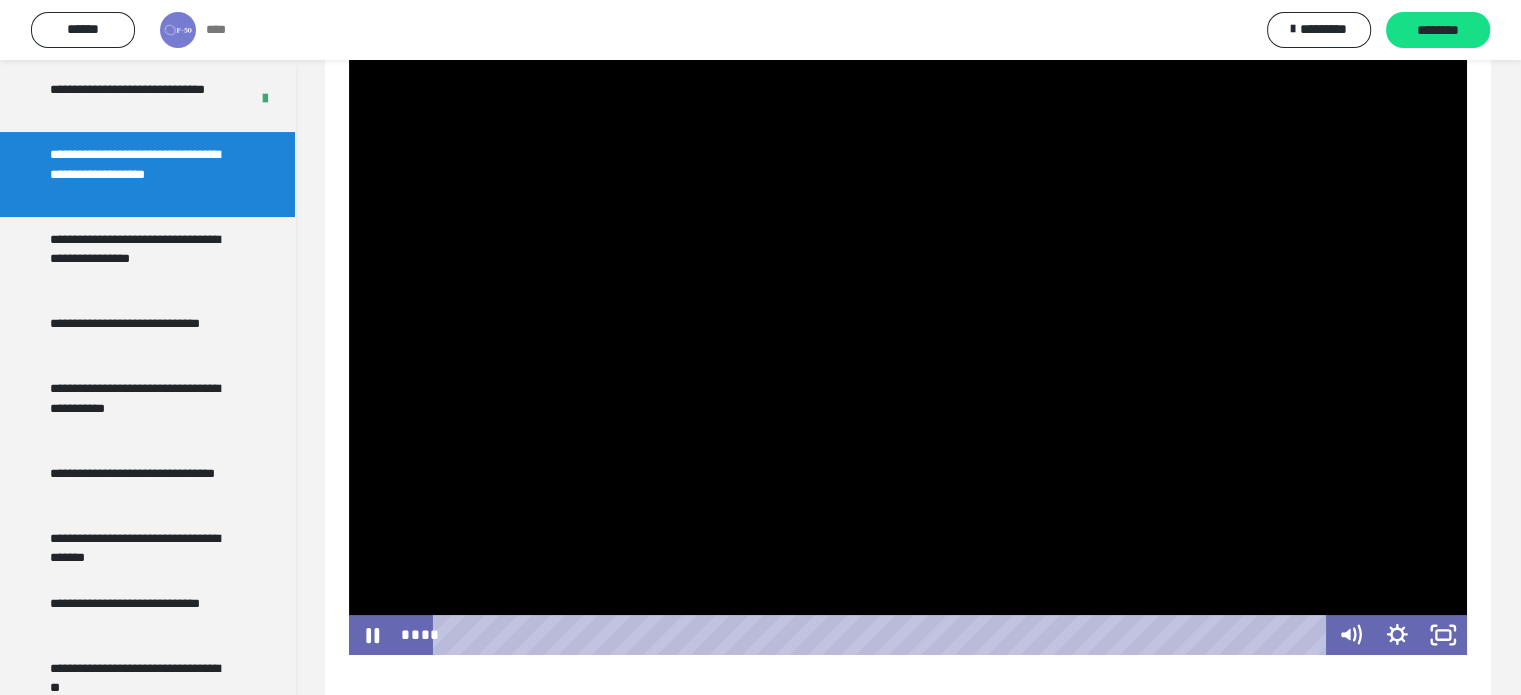 scroll, scrollTop: 84, scrollLeft: 0, axis: vertical 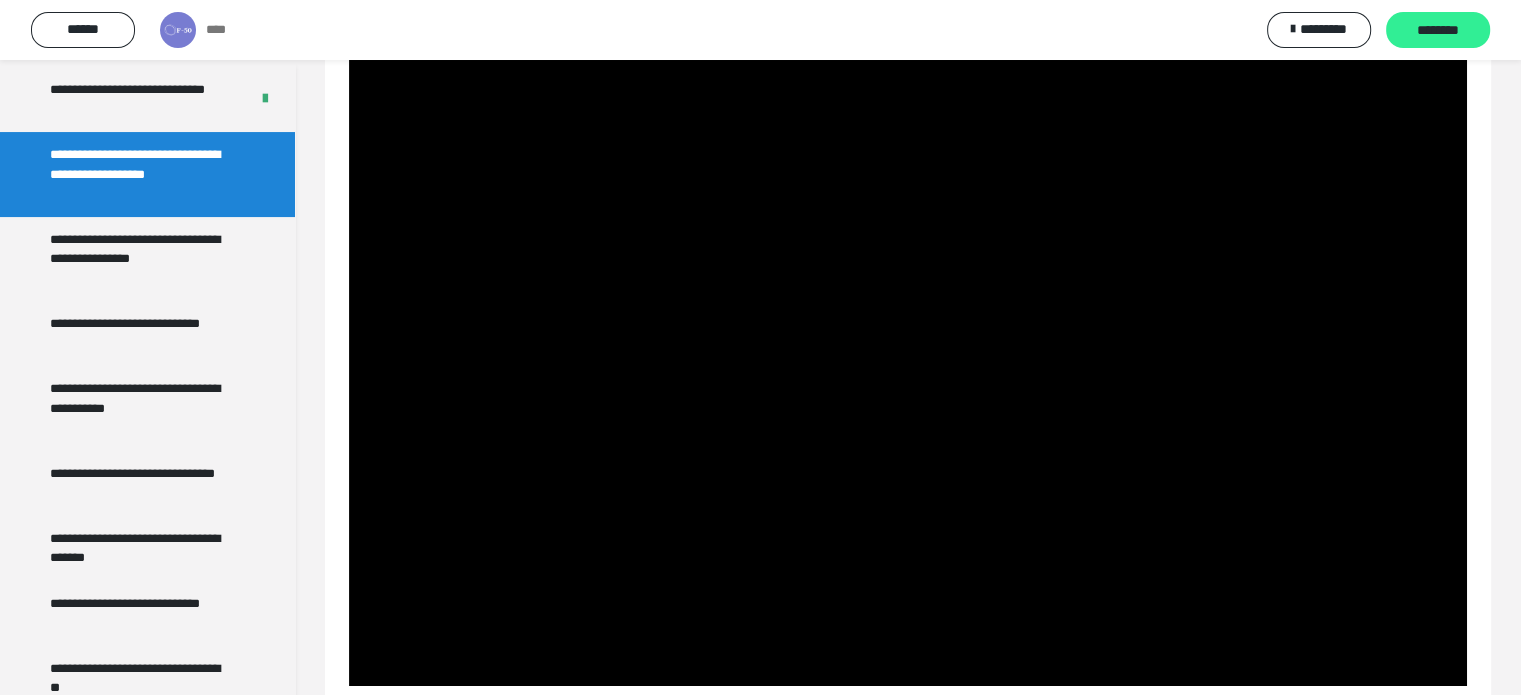 click on "********" at bounding box center [1438, 30] 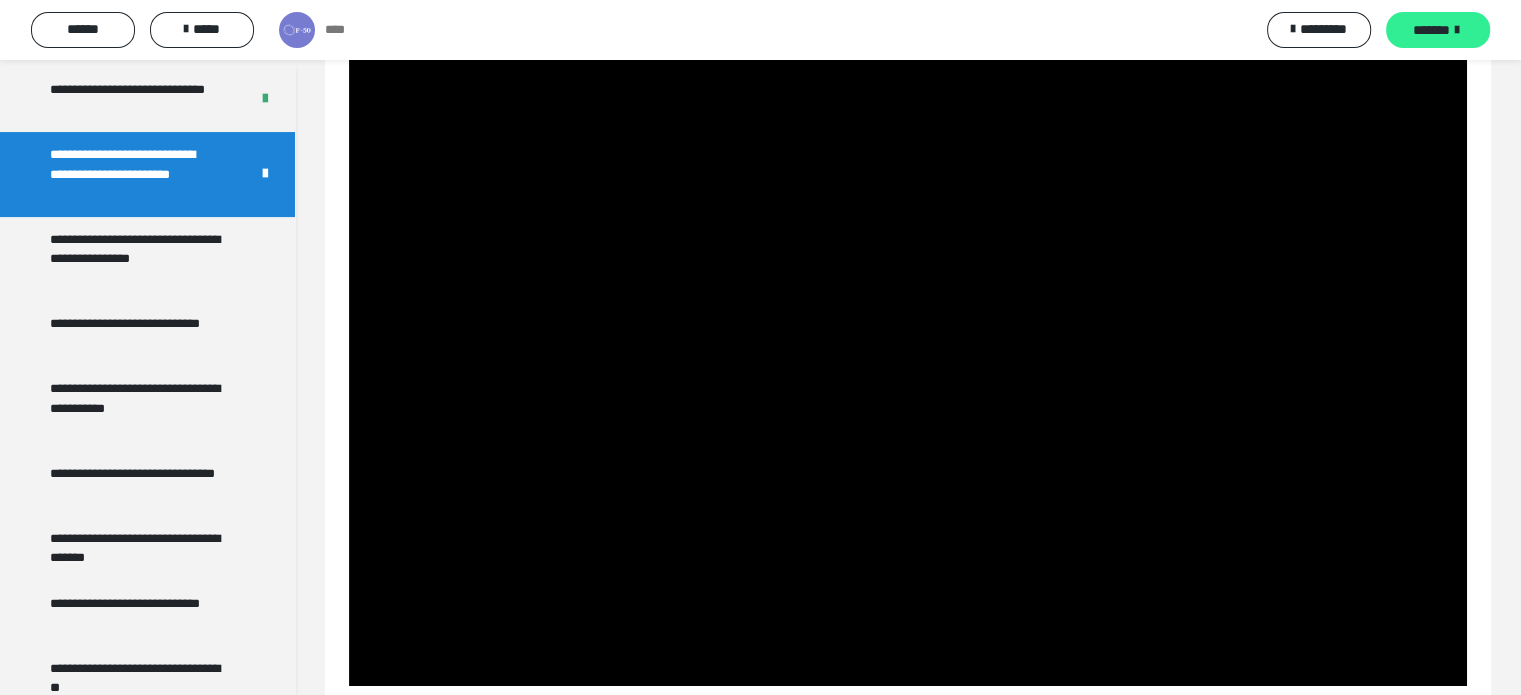 click on "*******" at bounding box center (1431, 30) 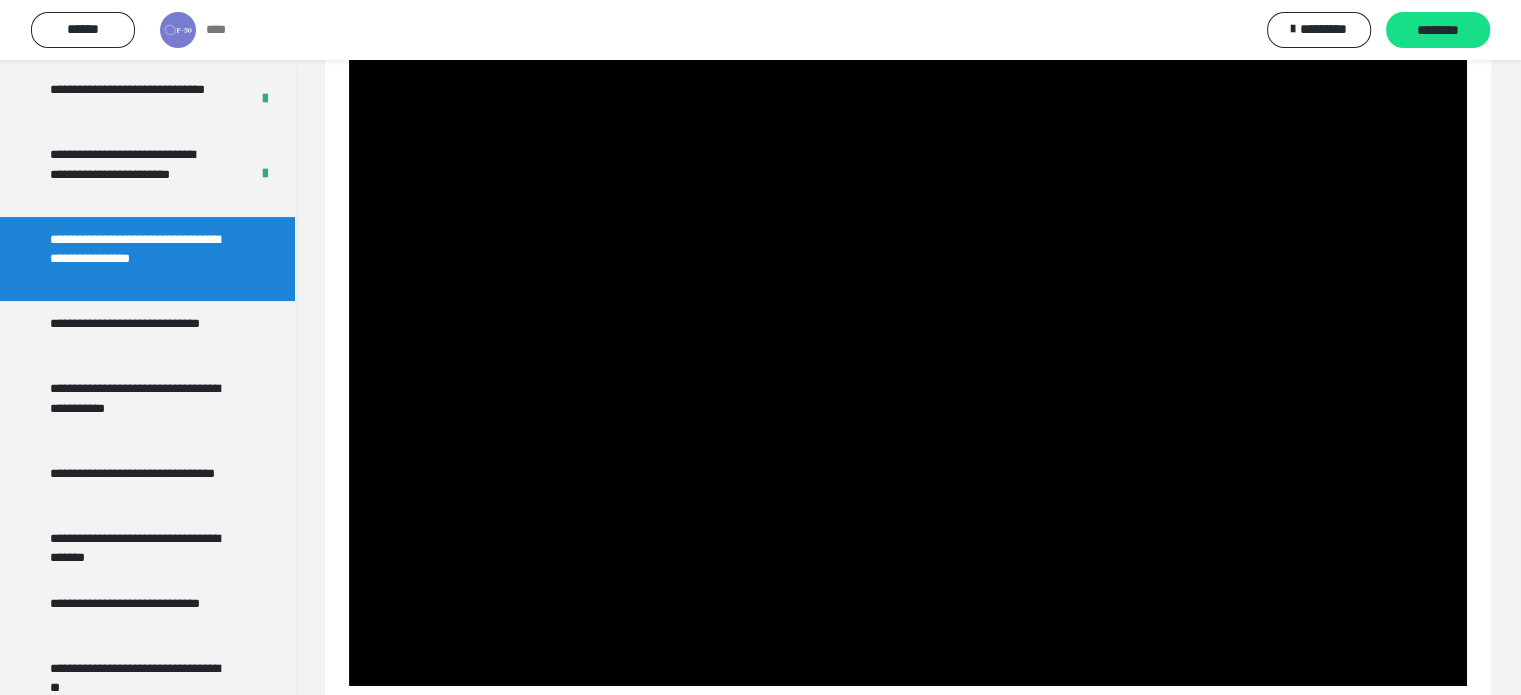 scroll, scrollTop: 60, scrollLeft: 0, axis: vertical 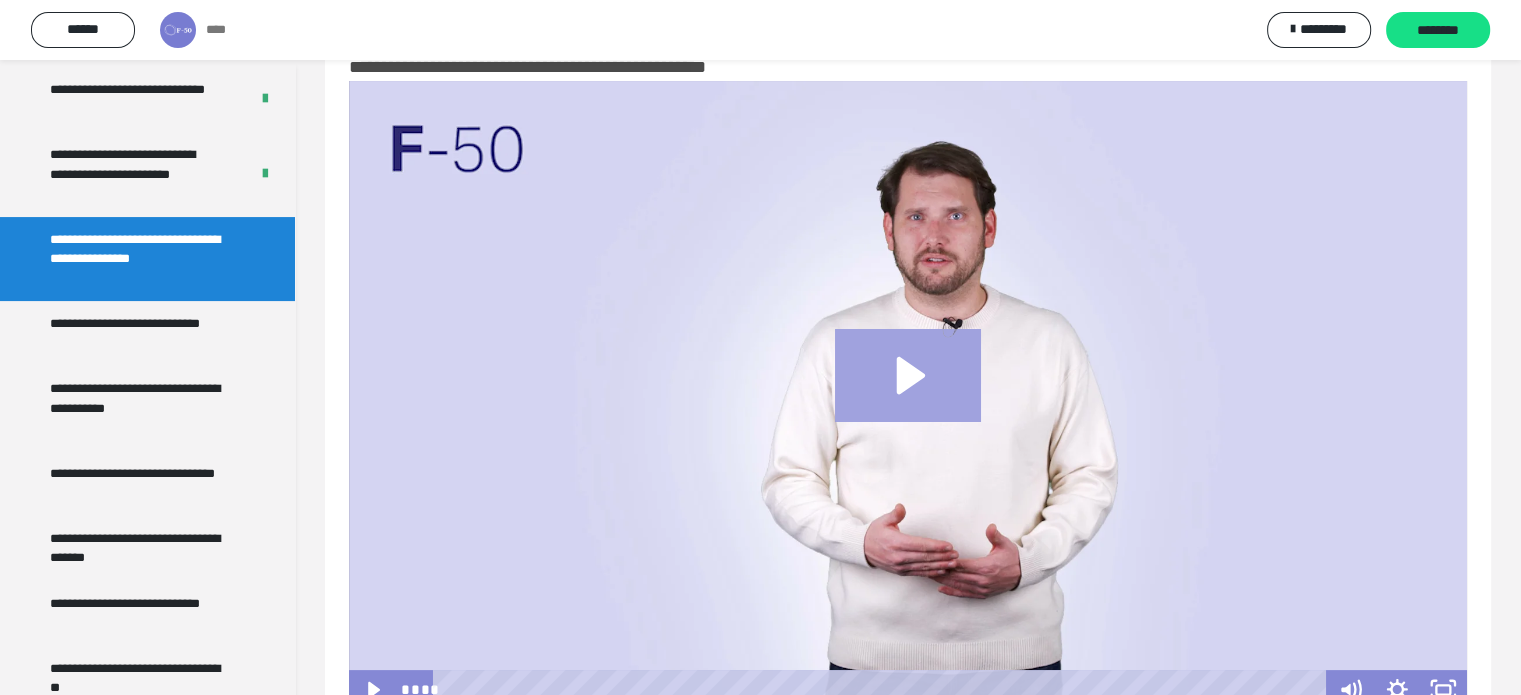 click 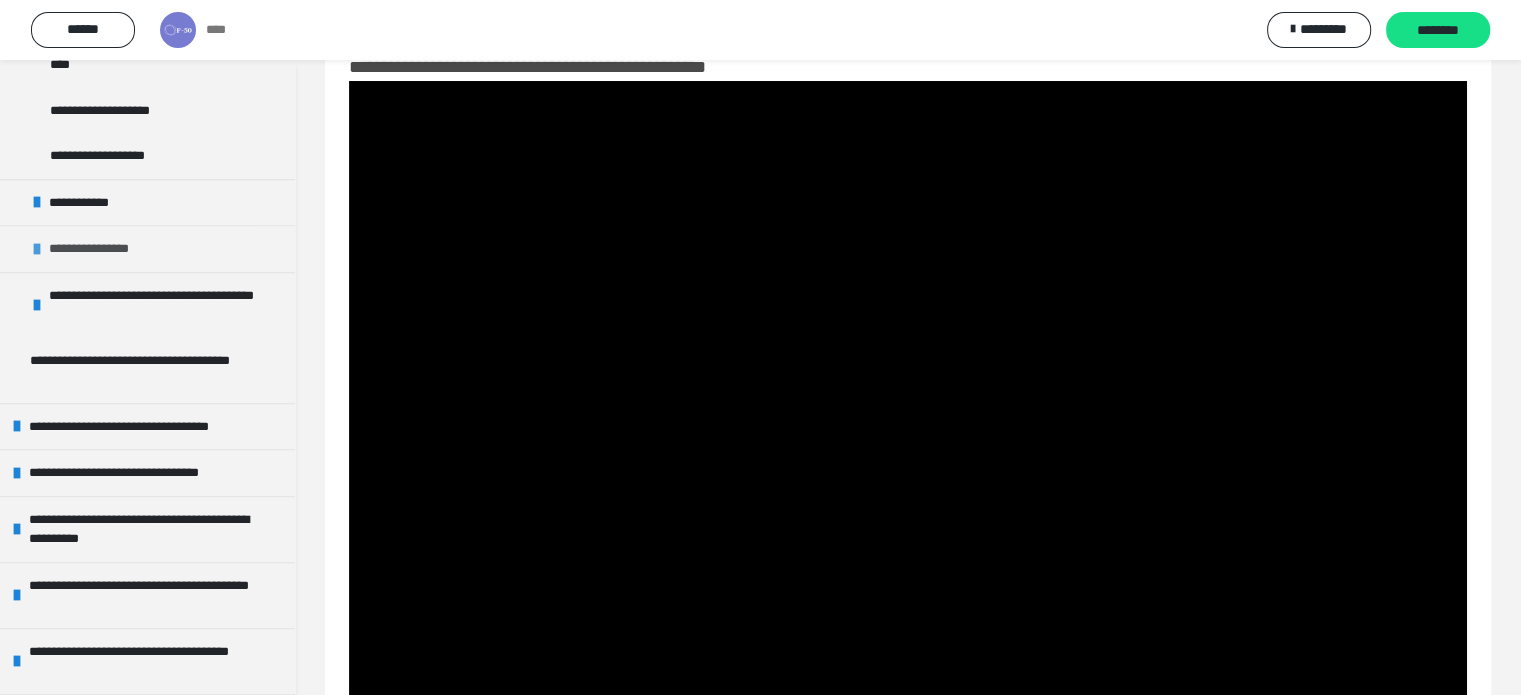 scroll, scrollTop: 1400, scrollLeft: 0, axis: vertical 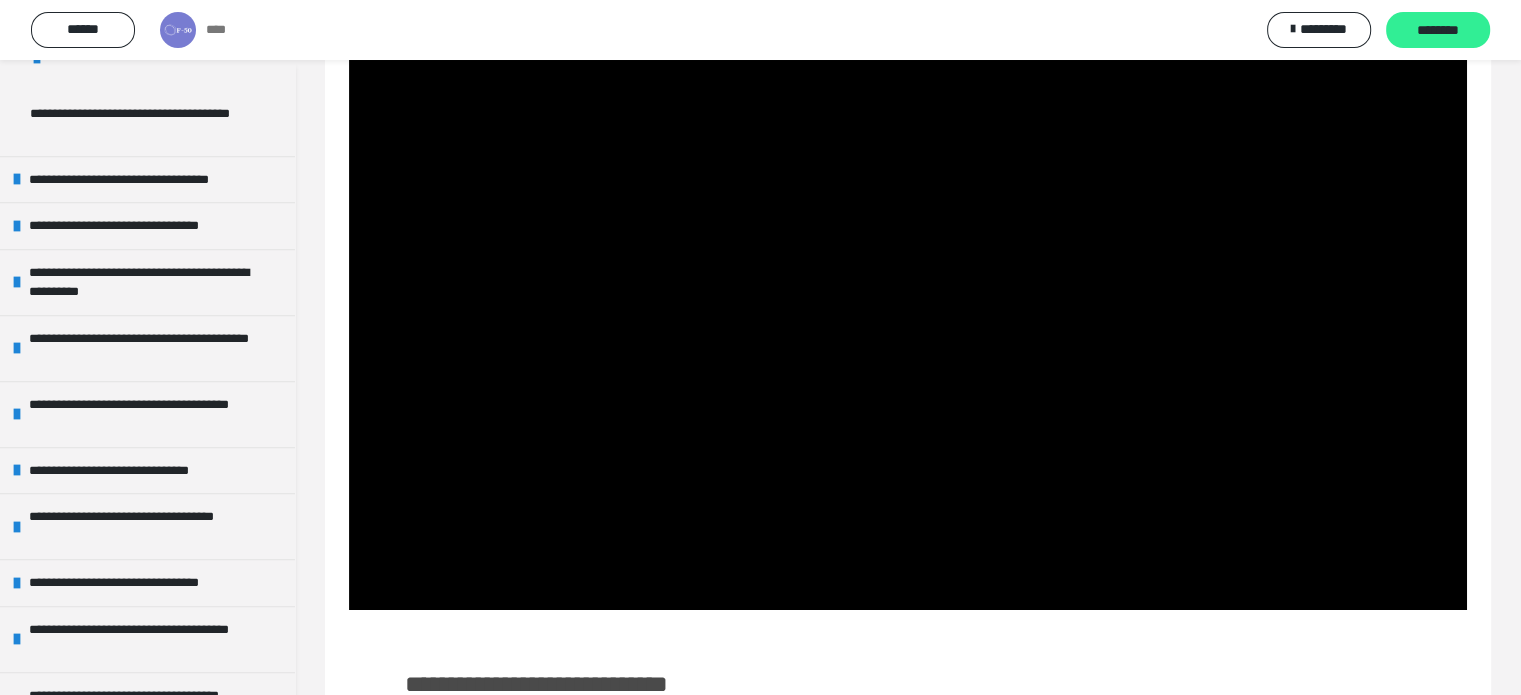 click on "********" at bounding box center (1438, 30) 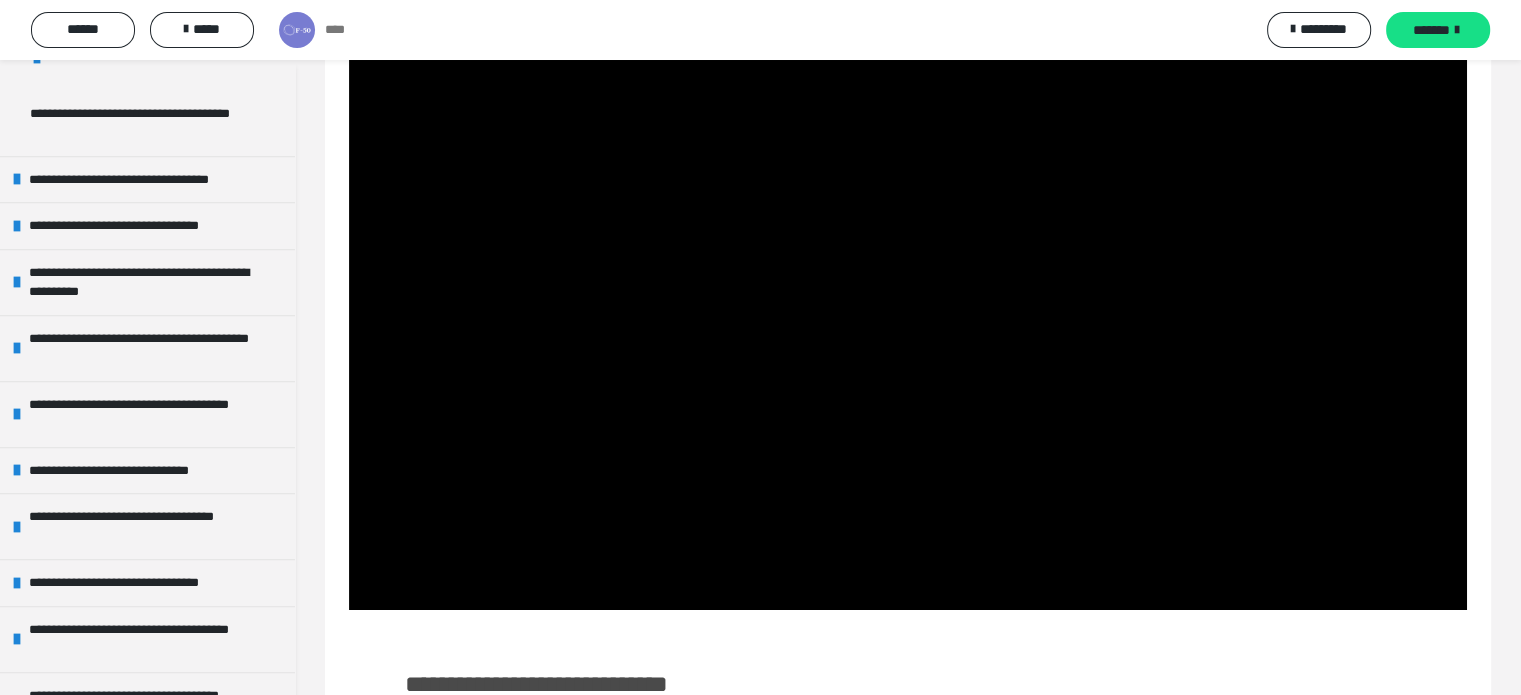 click on "*******" at bounding box center [1431, 30] 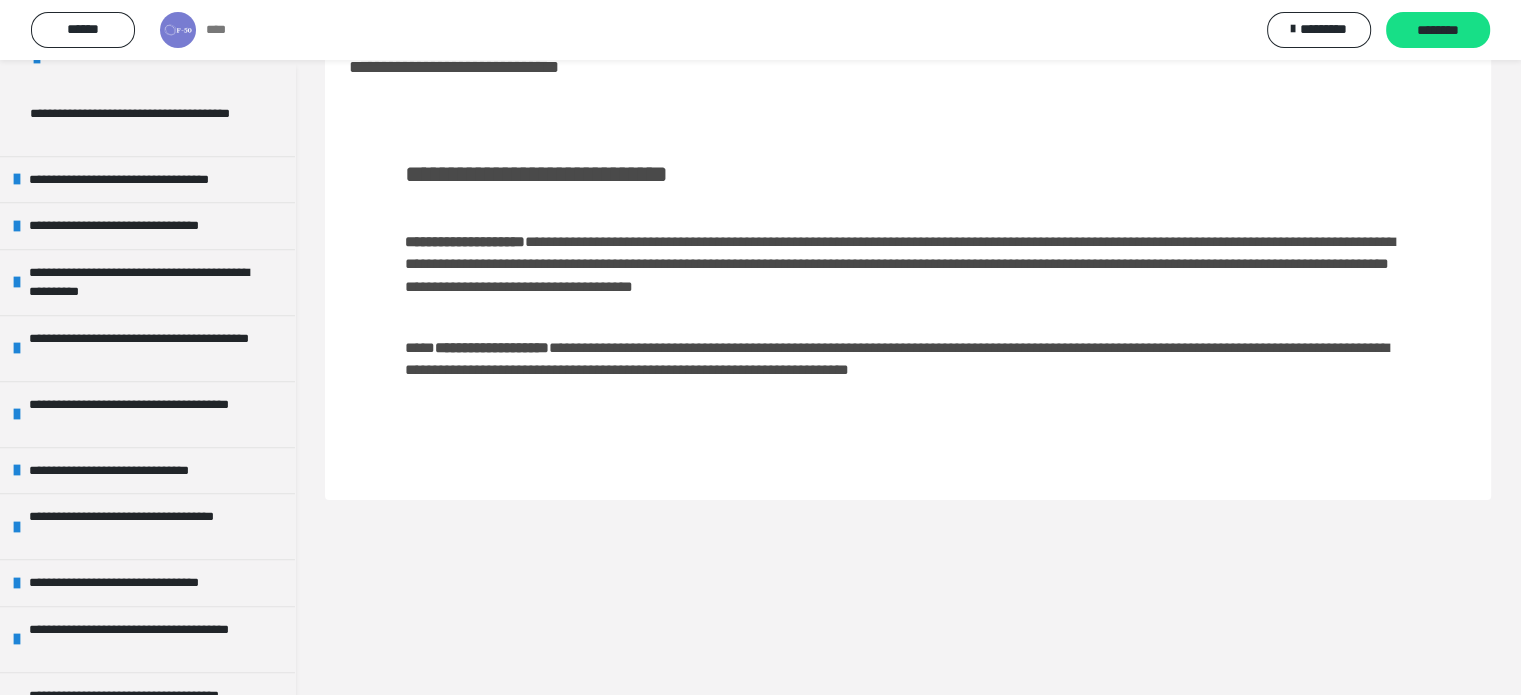 scroll, scrollTop: 60, scrollLeft: 0, axis: vertical 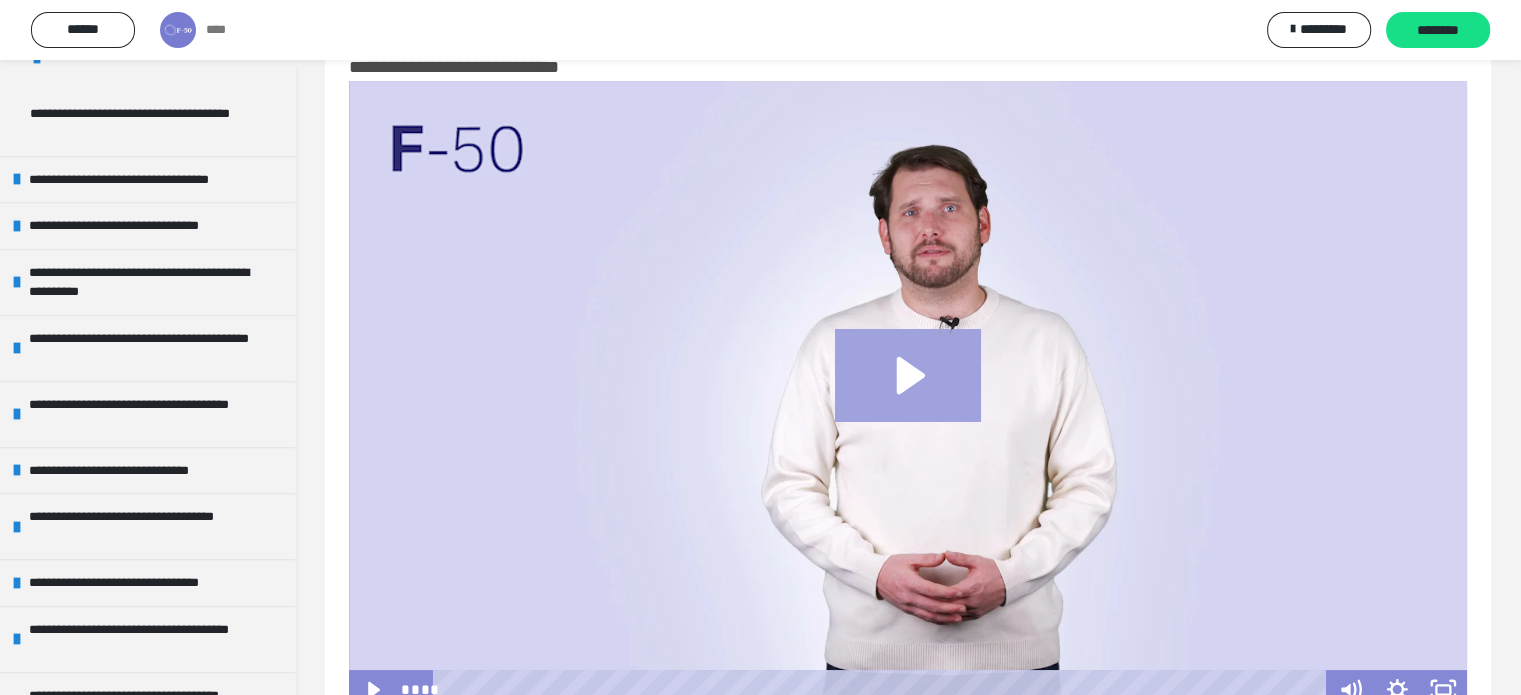 click 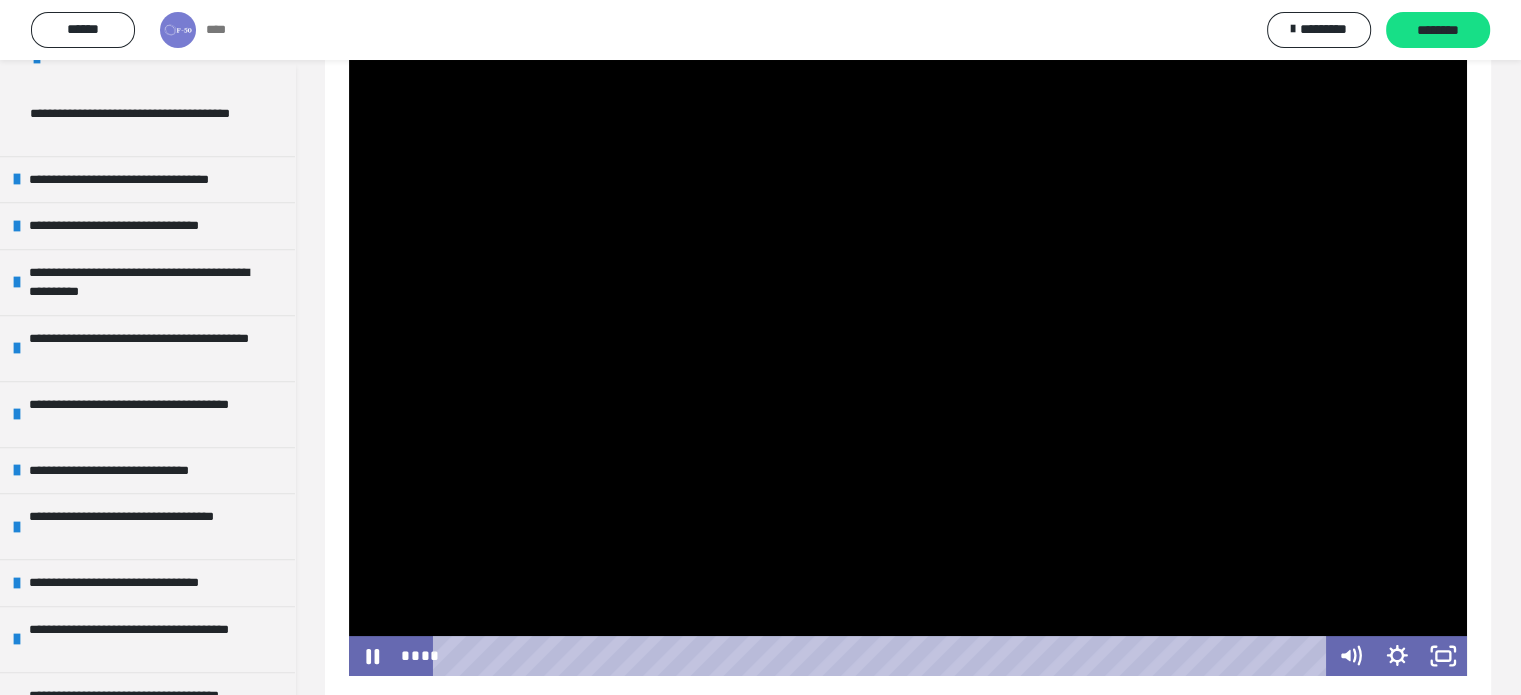 scroll, scrollTop: 60, scrollLeft: 0, axis: vertical 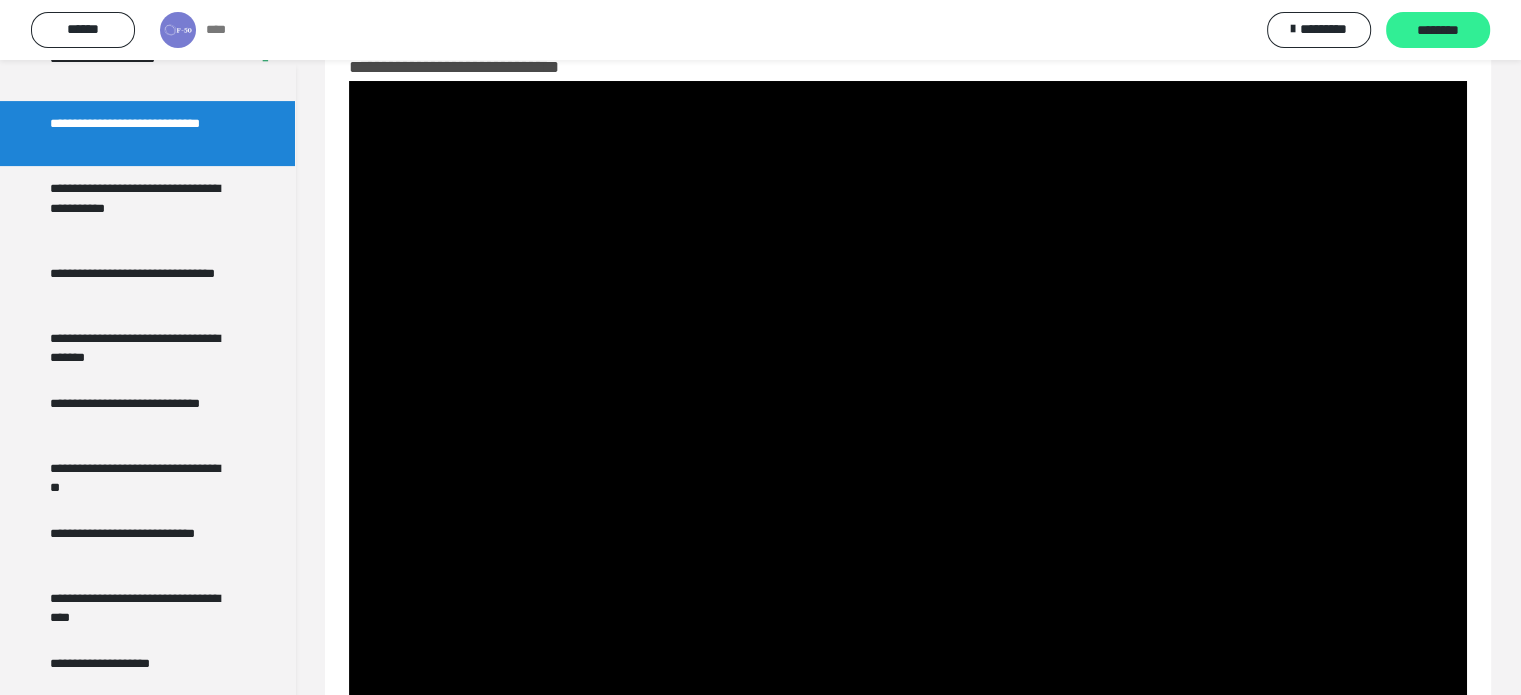 click on "********" at bounding box center [1438, 31] 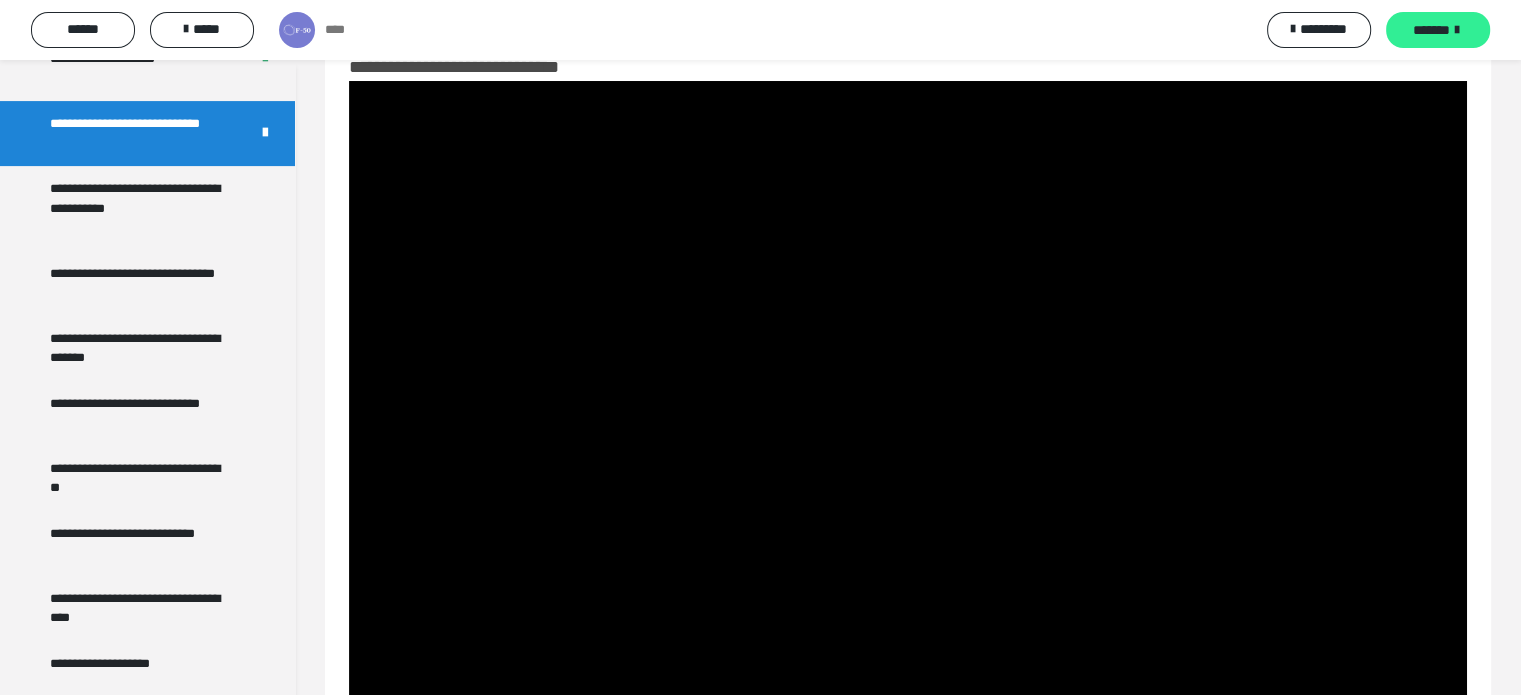 click on "*******" at bounding box center [1431, 30] 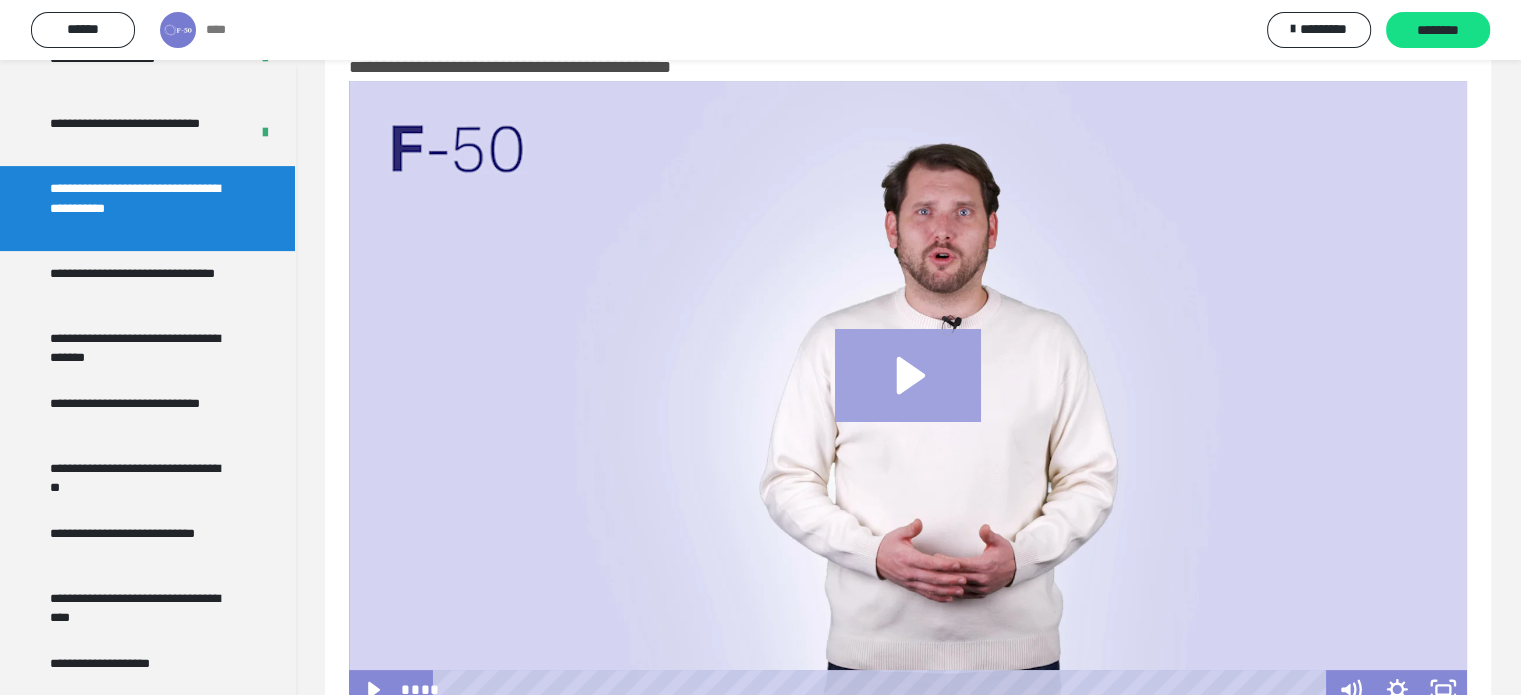 click 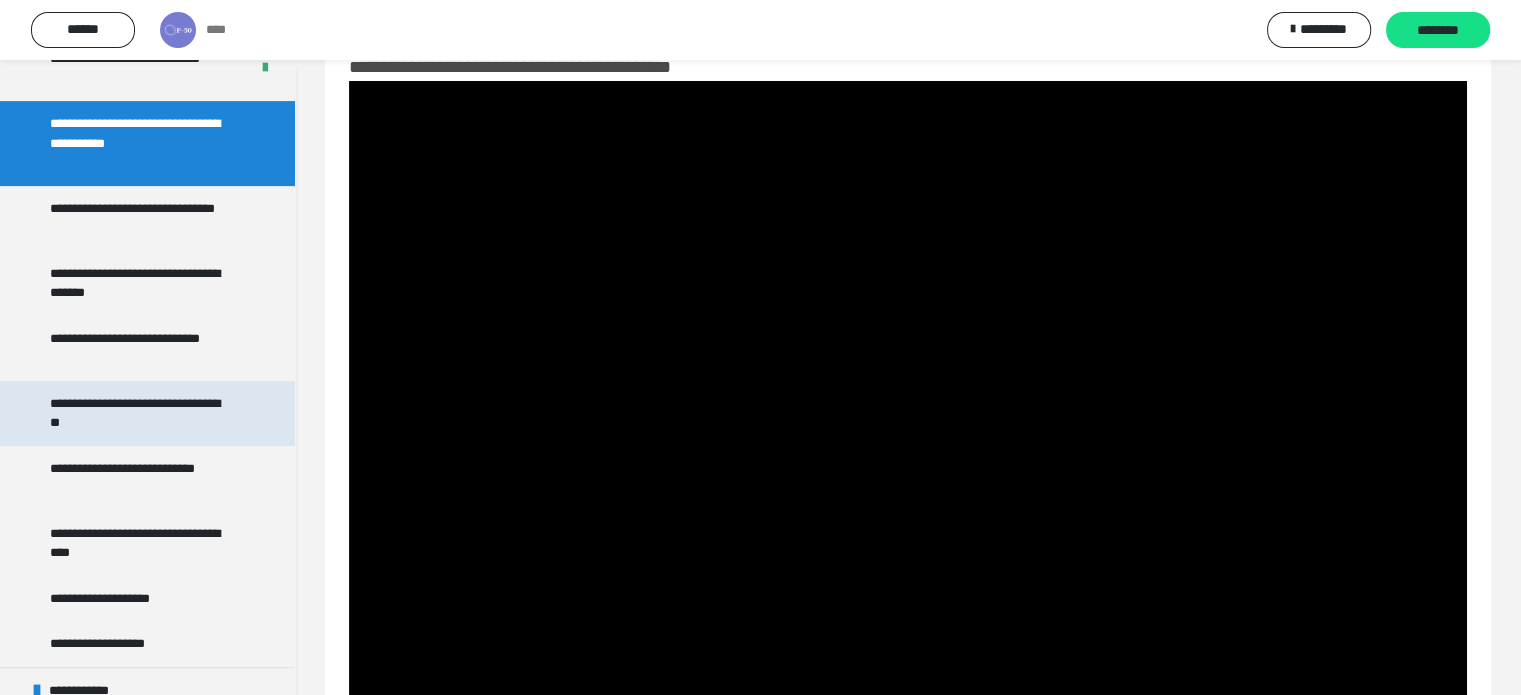 scroll, scrollTop: 700, scrollLeft: 0, axis: vertical 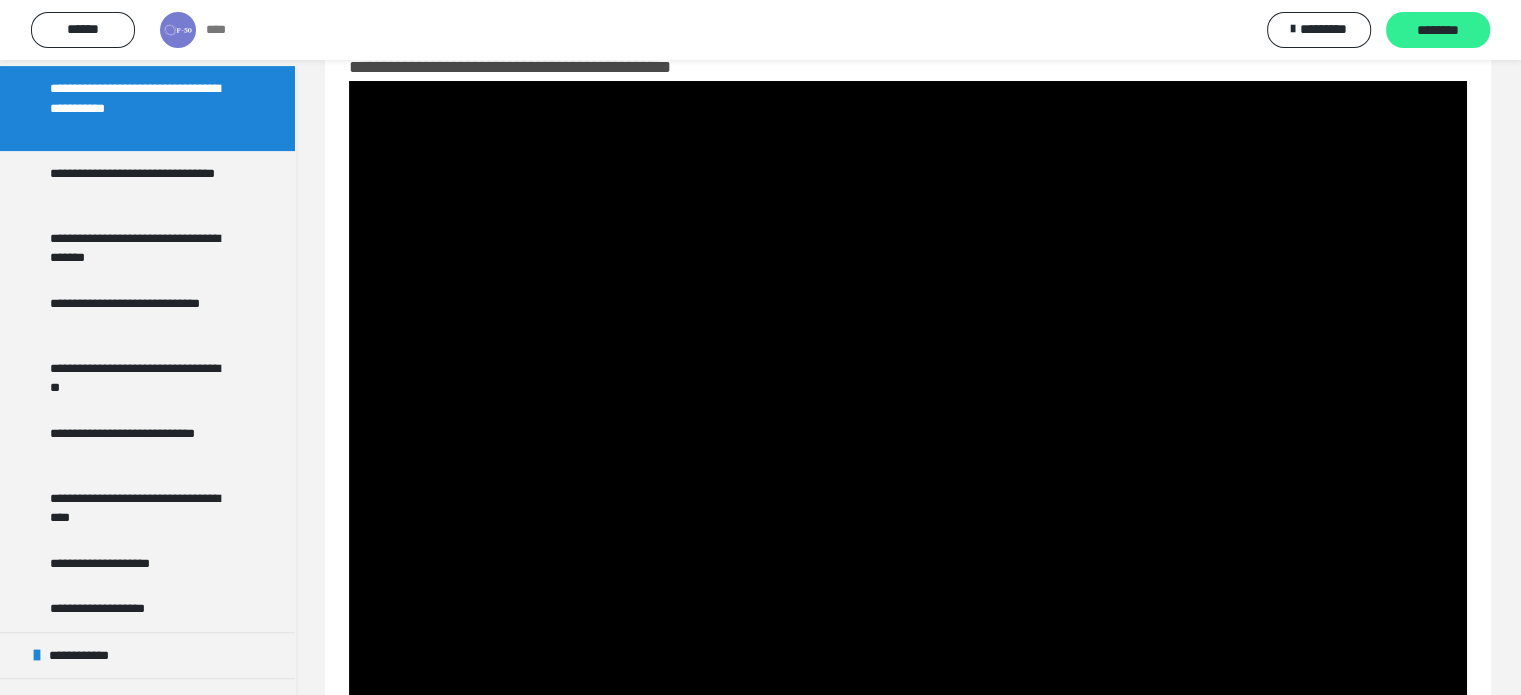 click on "********" at bounding box center [1438, 30] 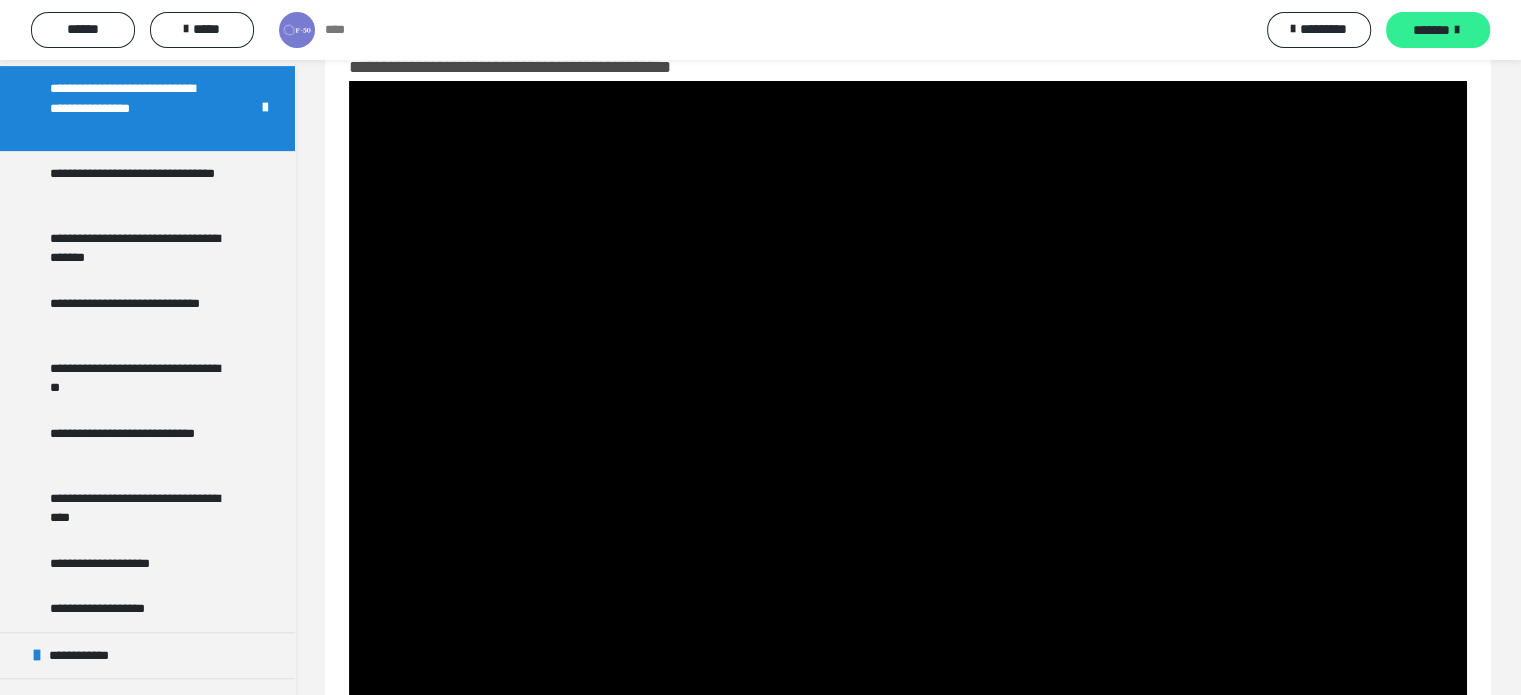 click on "*******" at bounding box center [1431, 30] 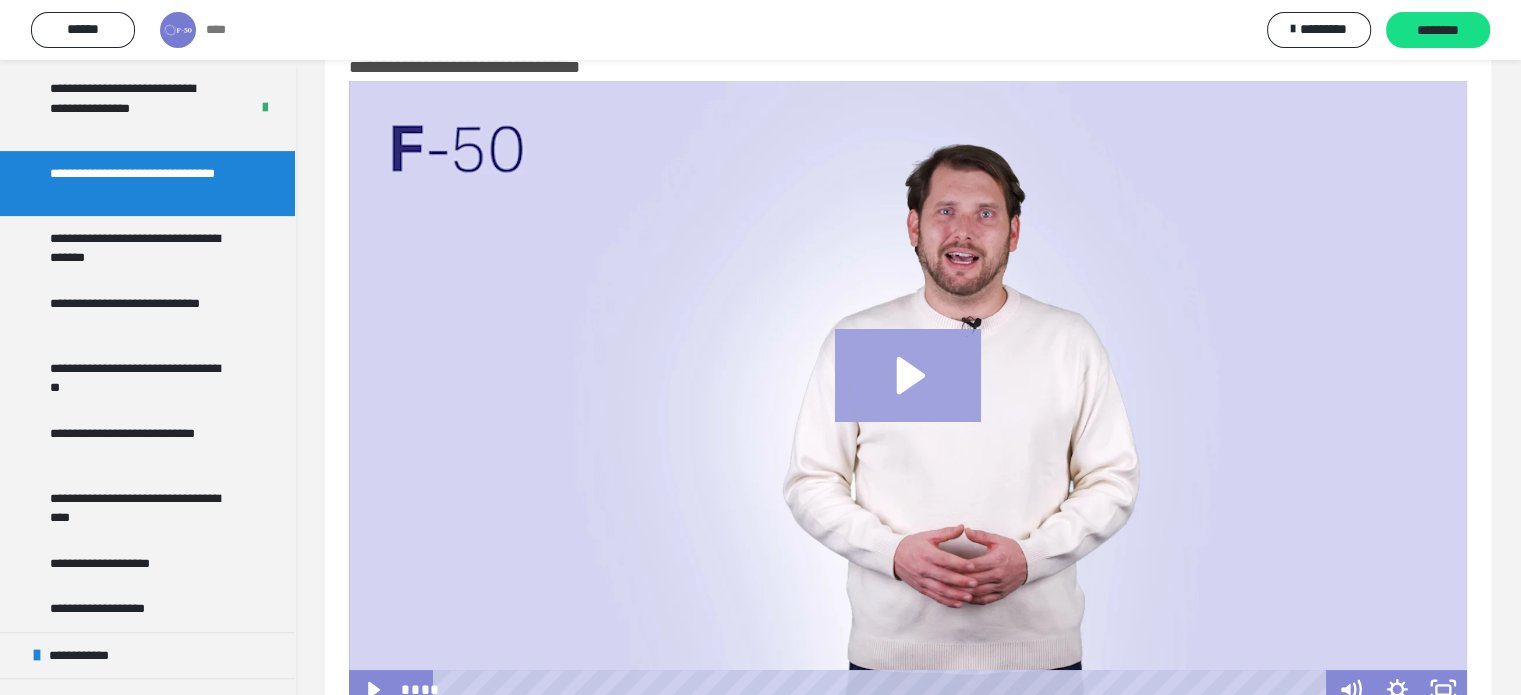 click 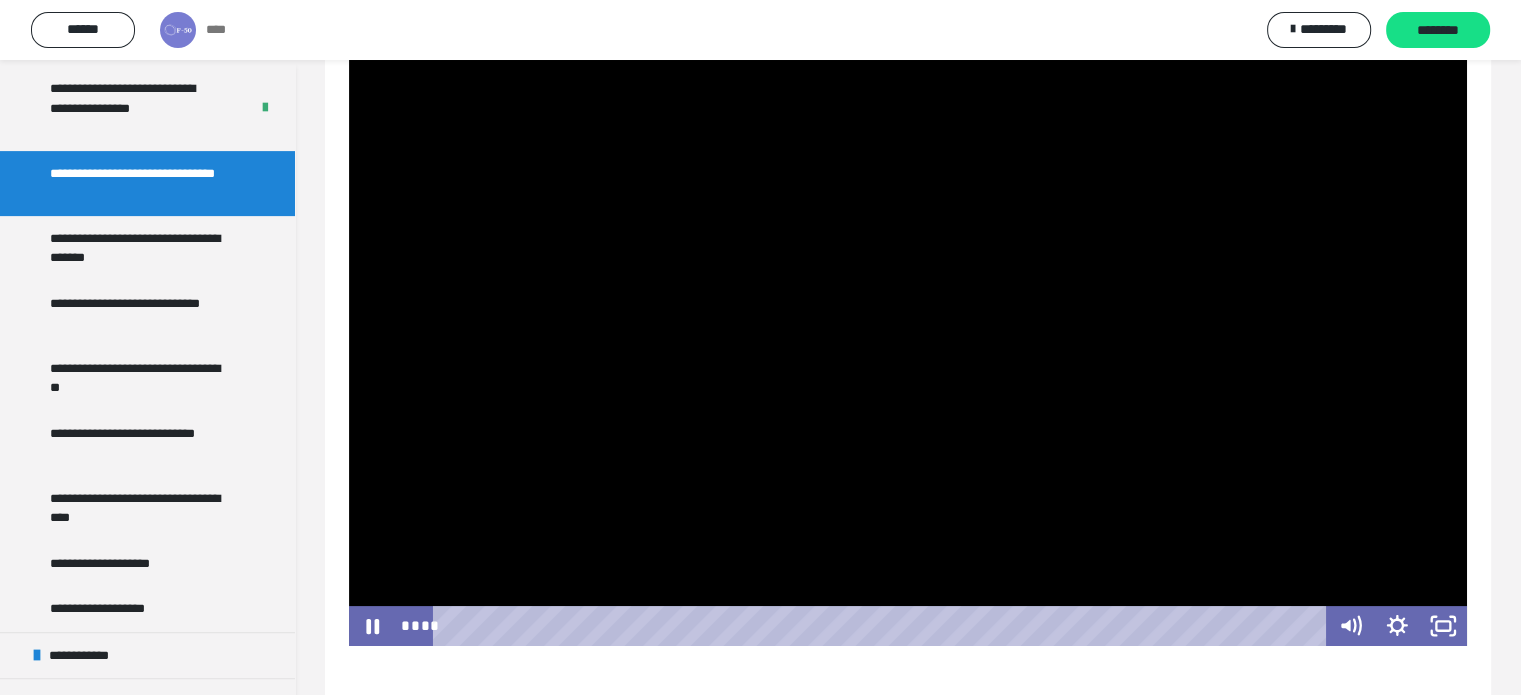 scroll, scrollTop: 160, scrollLeft: 0, axis: vertical 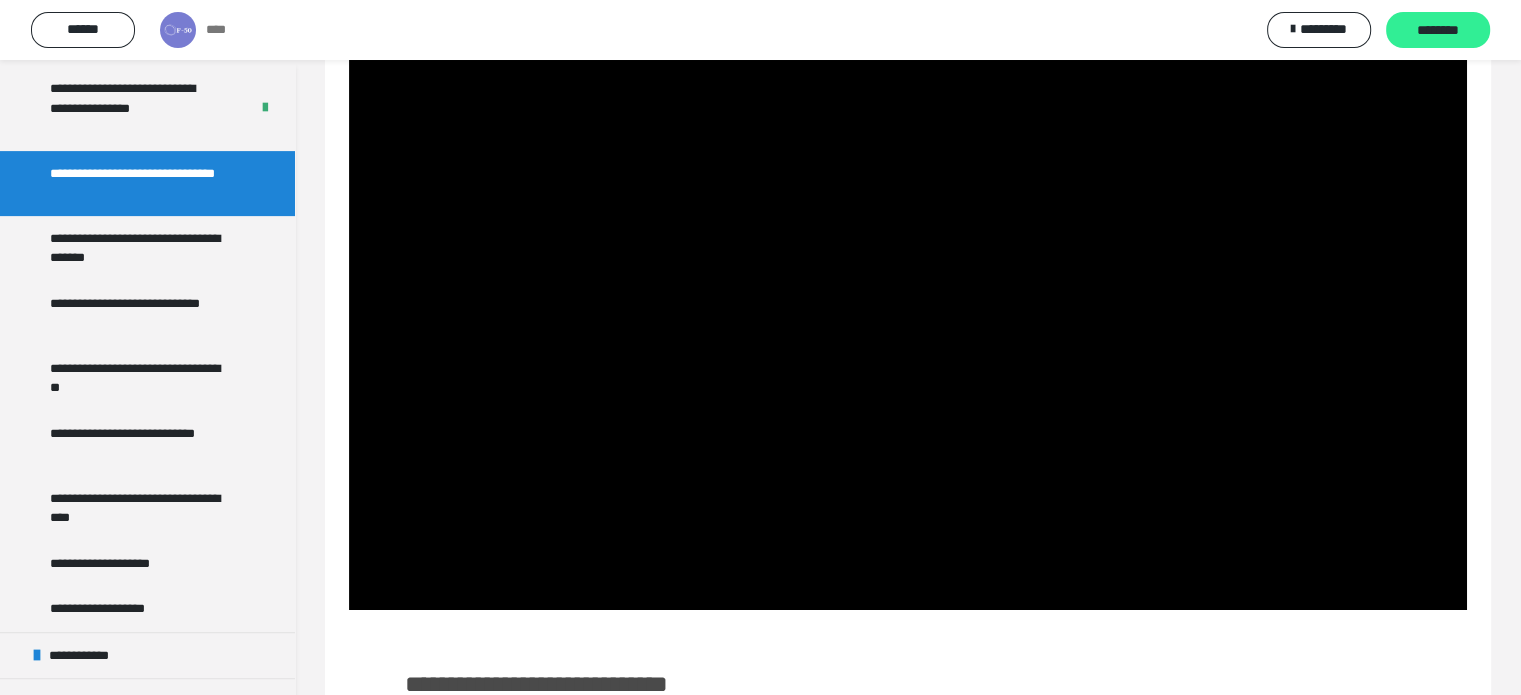 click on "********" at bounding box center (1438, 30) 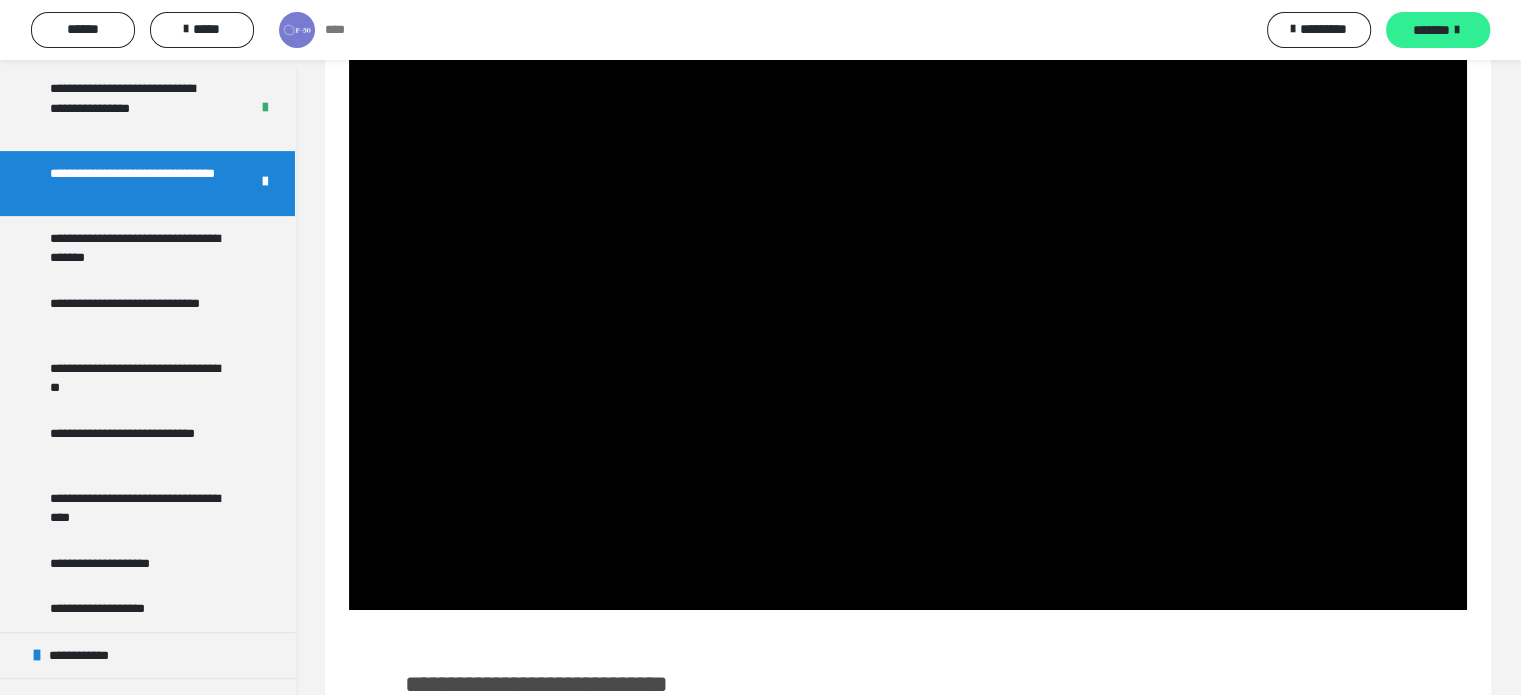 click on "*******" at bounding box center [1431, 30] 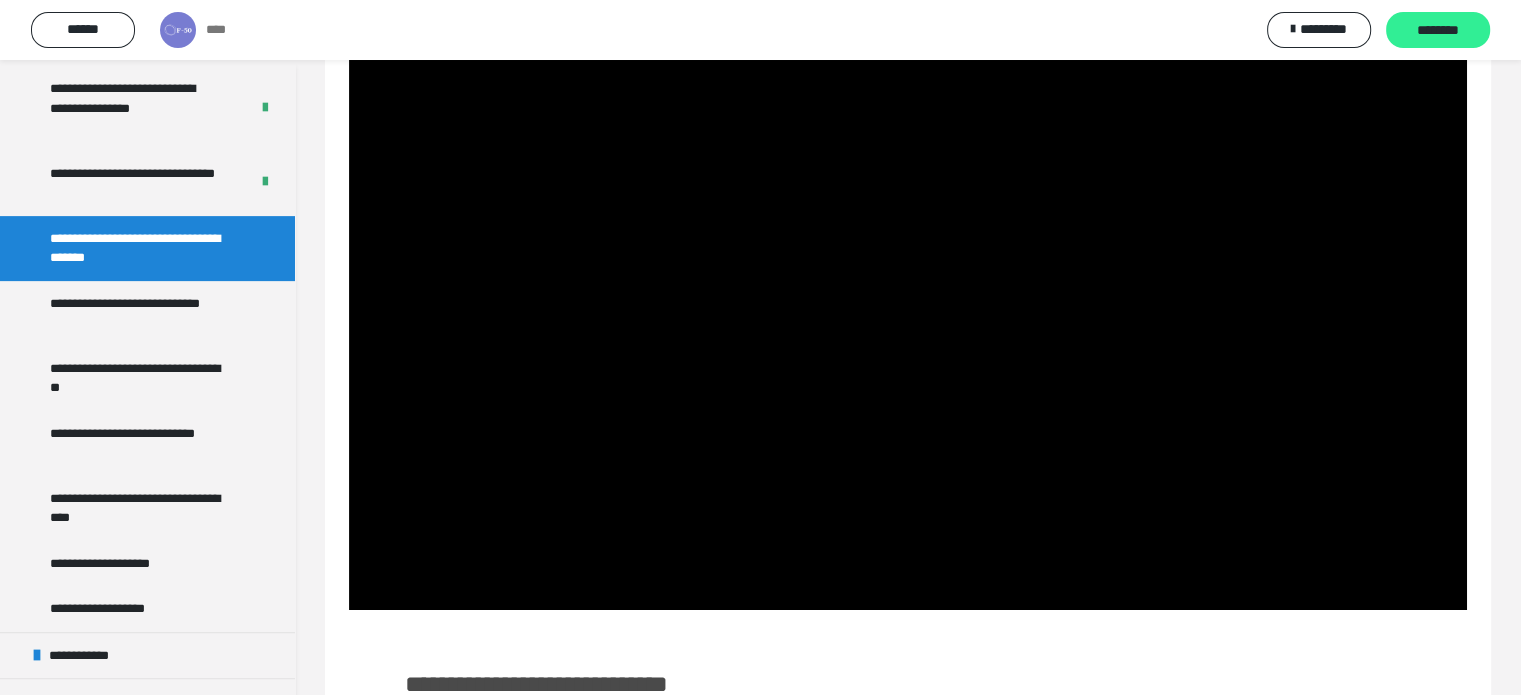 scroll, scrollTop: 60, scrollLeft: 0, axis: vertical 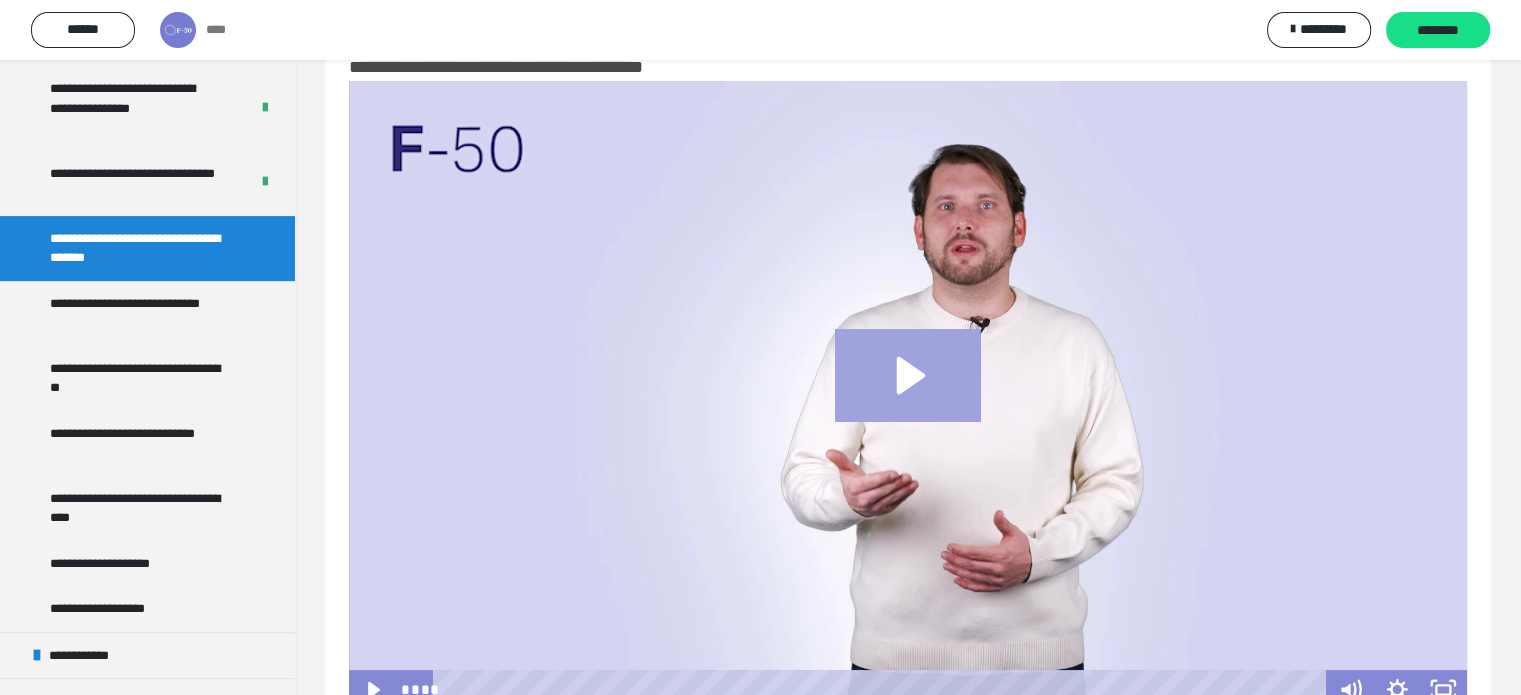 click 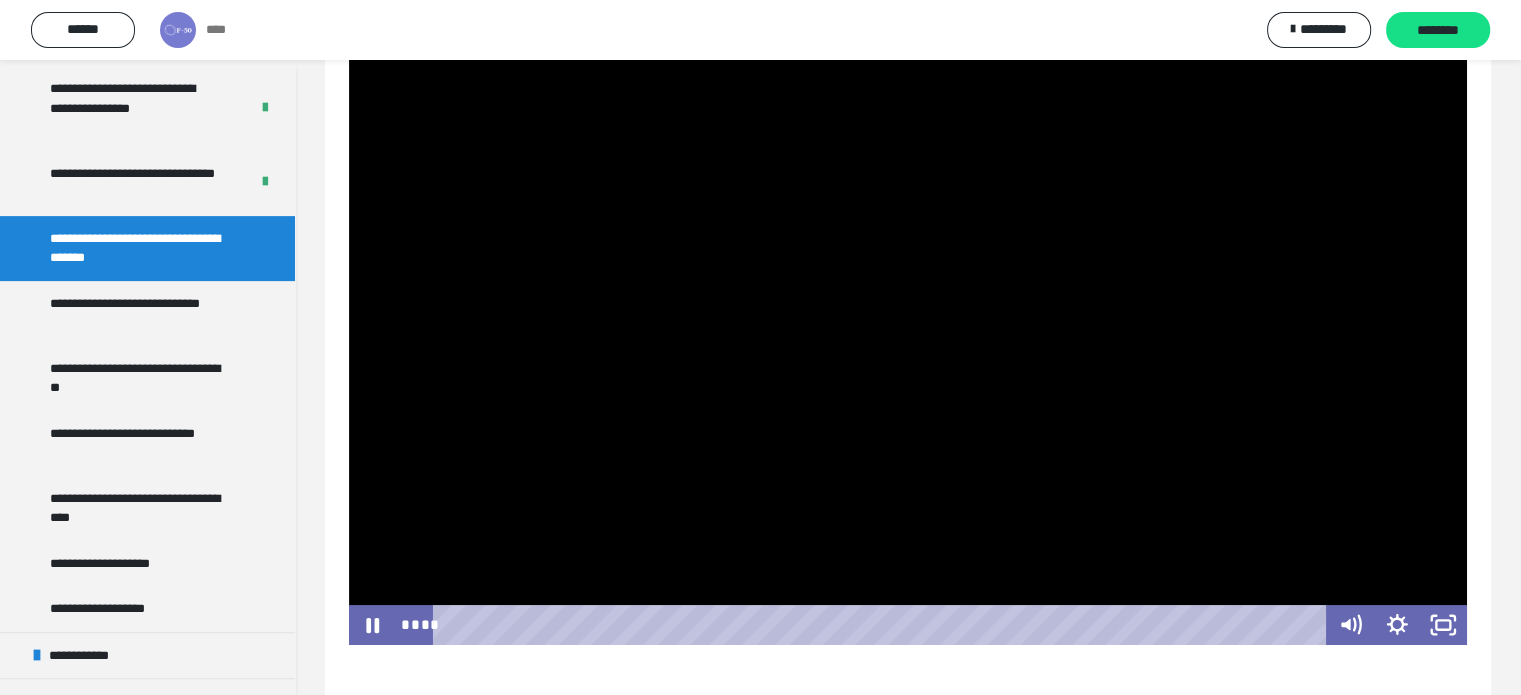 scroll, scrollTop: 160, scrollLeft: 0, axis: vertical 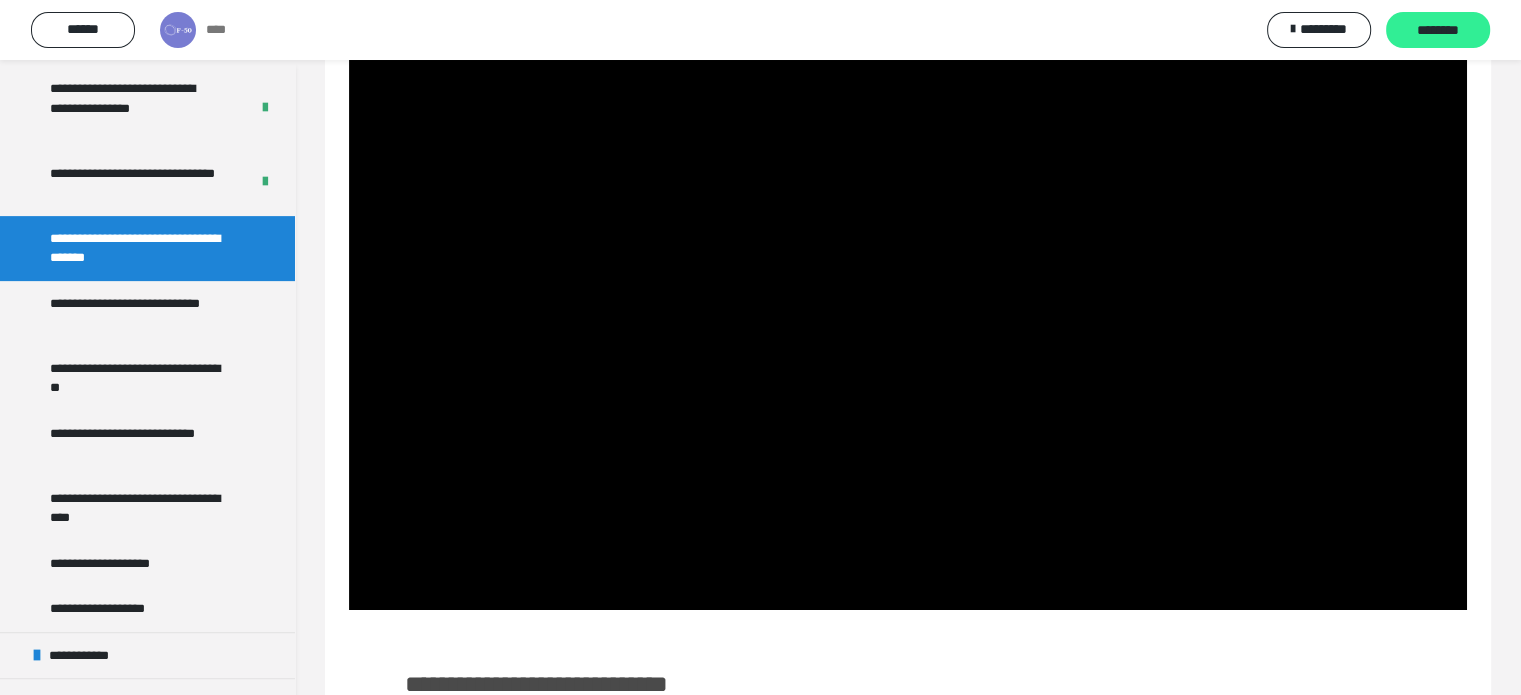 click on "********" at bounding box center [1438, 31] 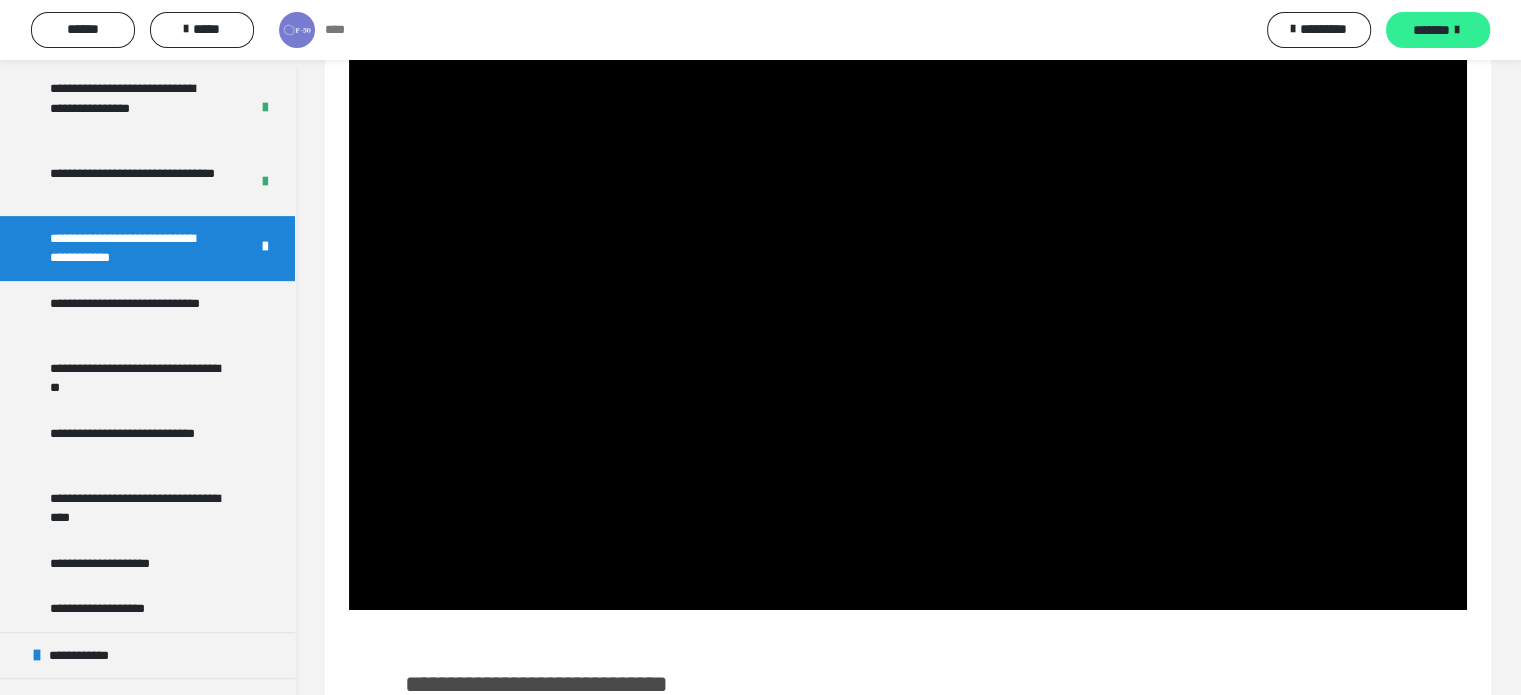 click on "*******" at bounding box center (1431, 30) 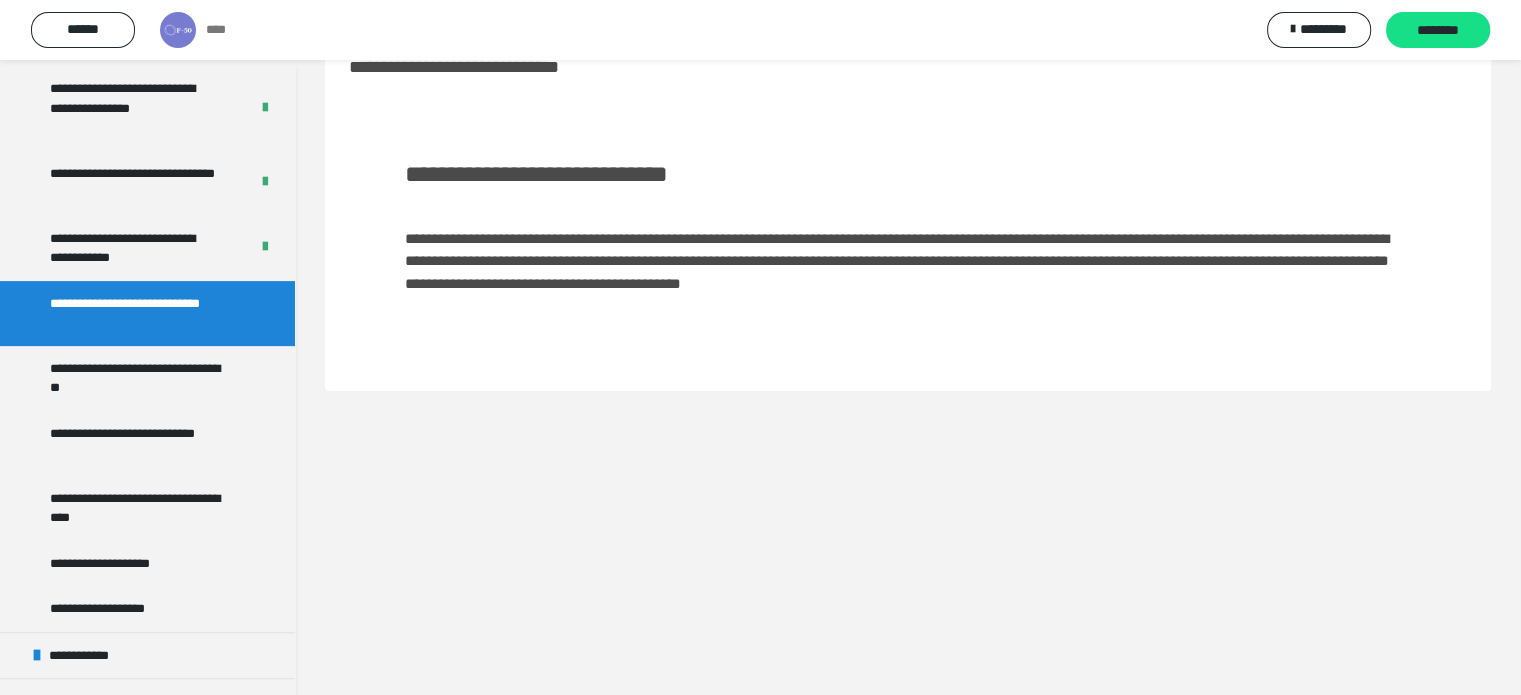 scroll, scrollTop: 60, scrollLeft: 0, axis: vertical 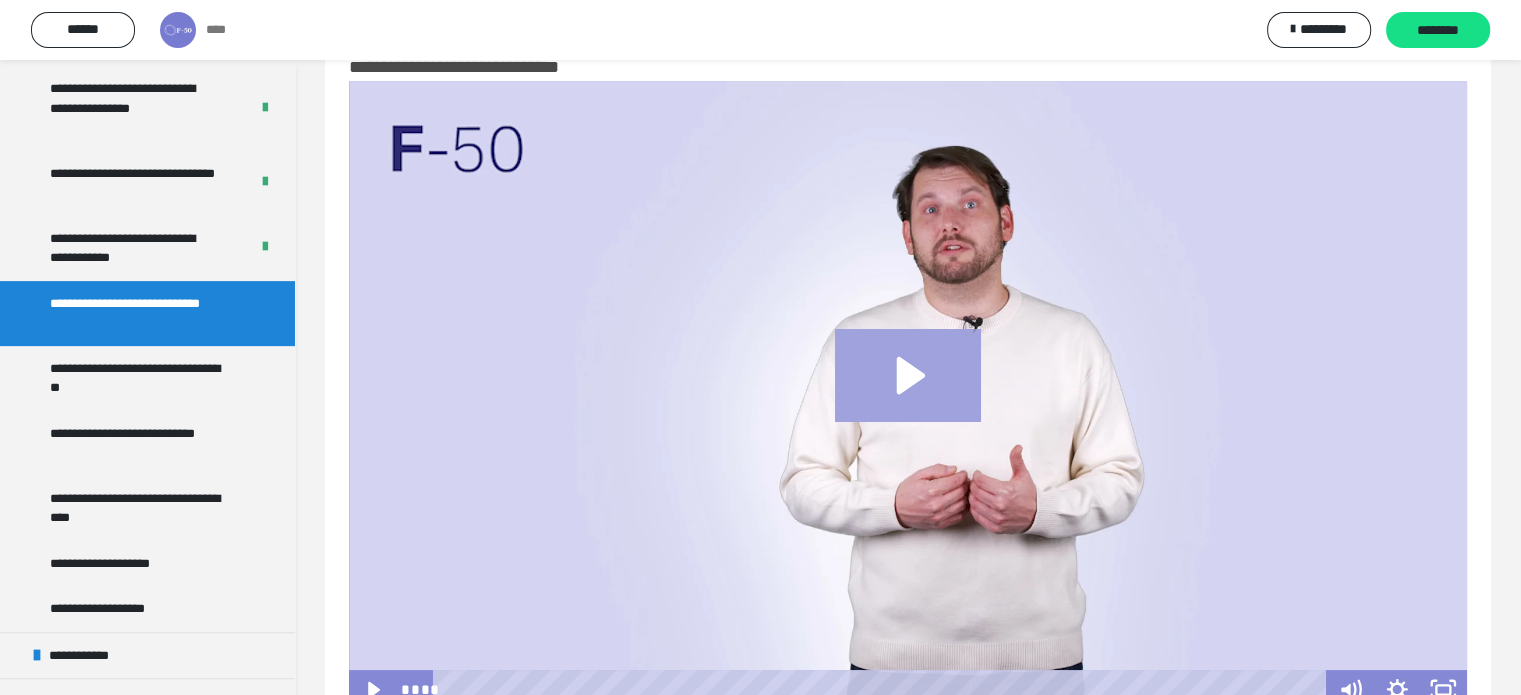 click 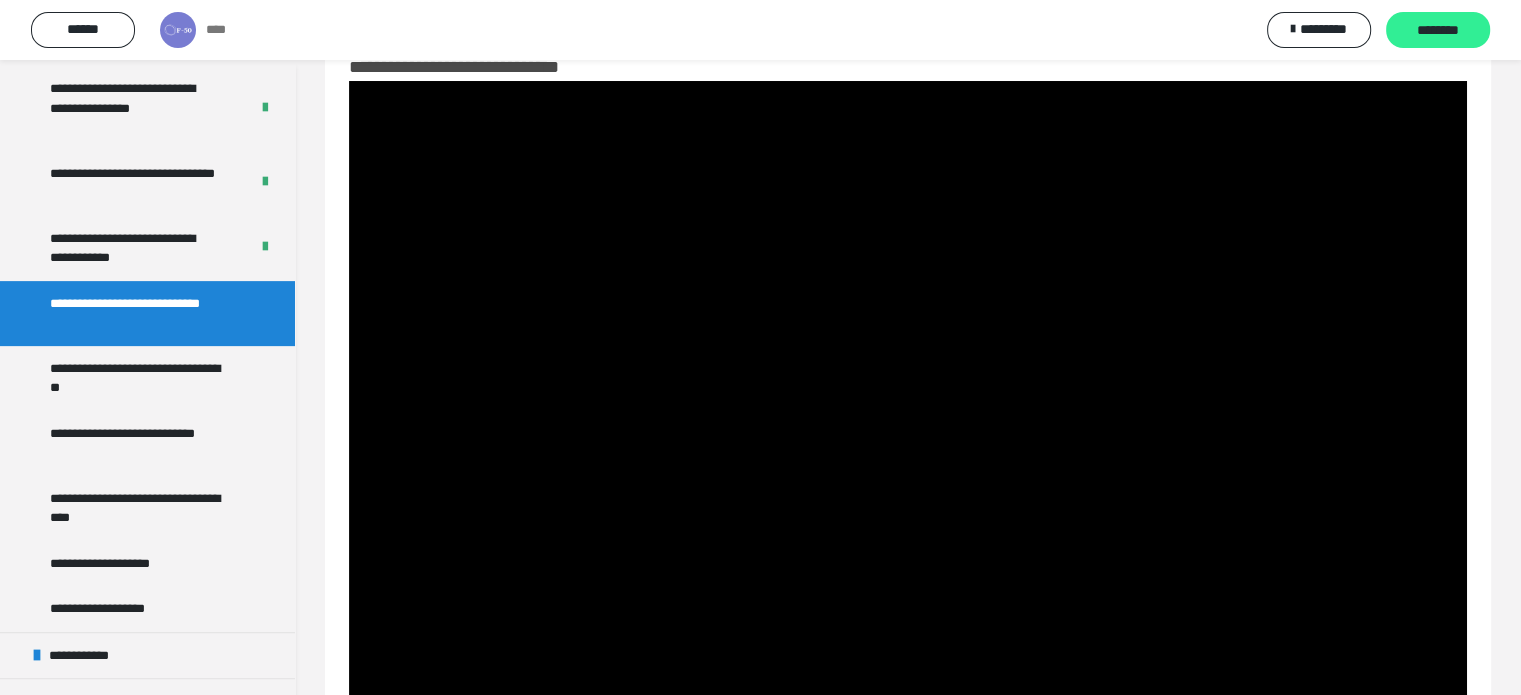 click on "********" at bounding box center (1438, 31) 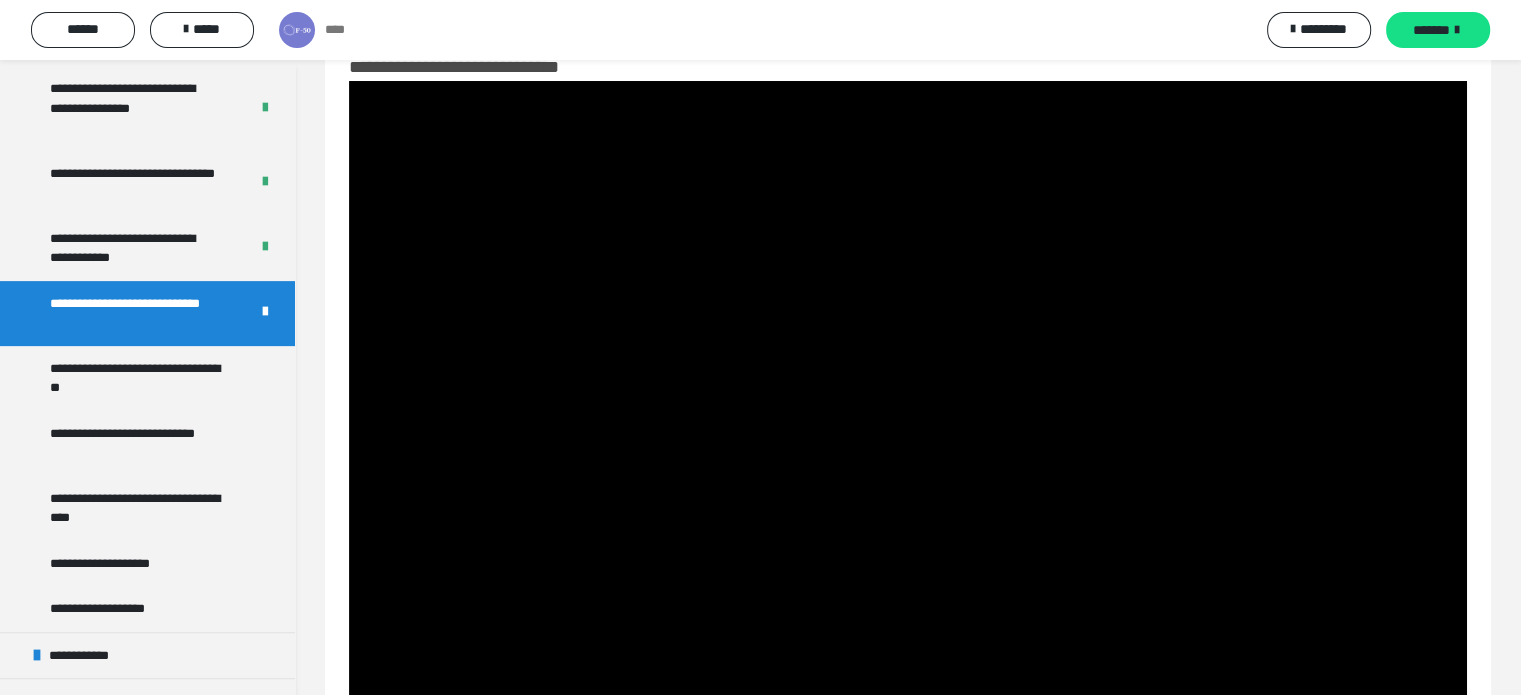 click on "*******" at bounding box center (1431, 30) 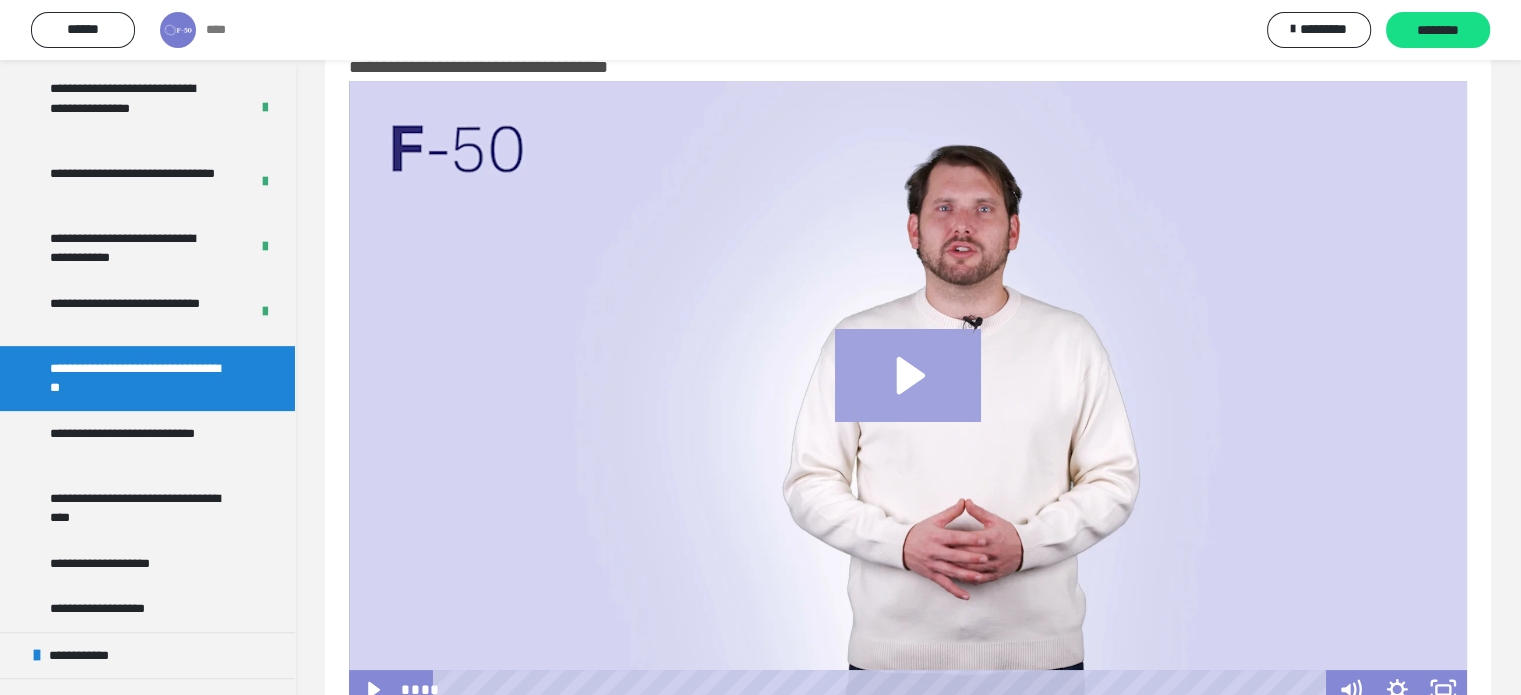 click 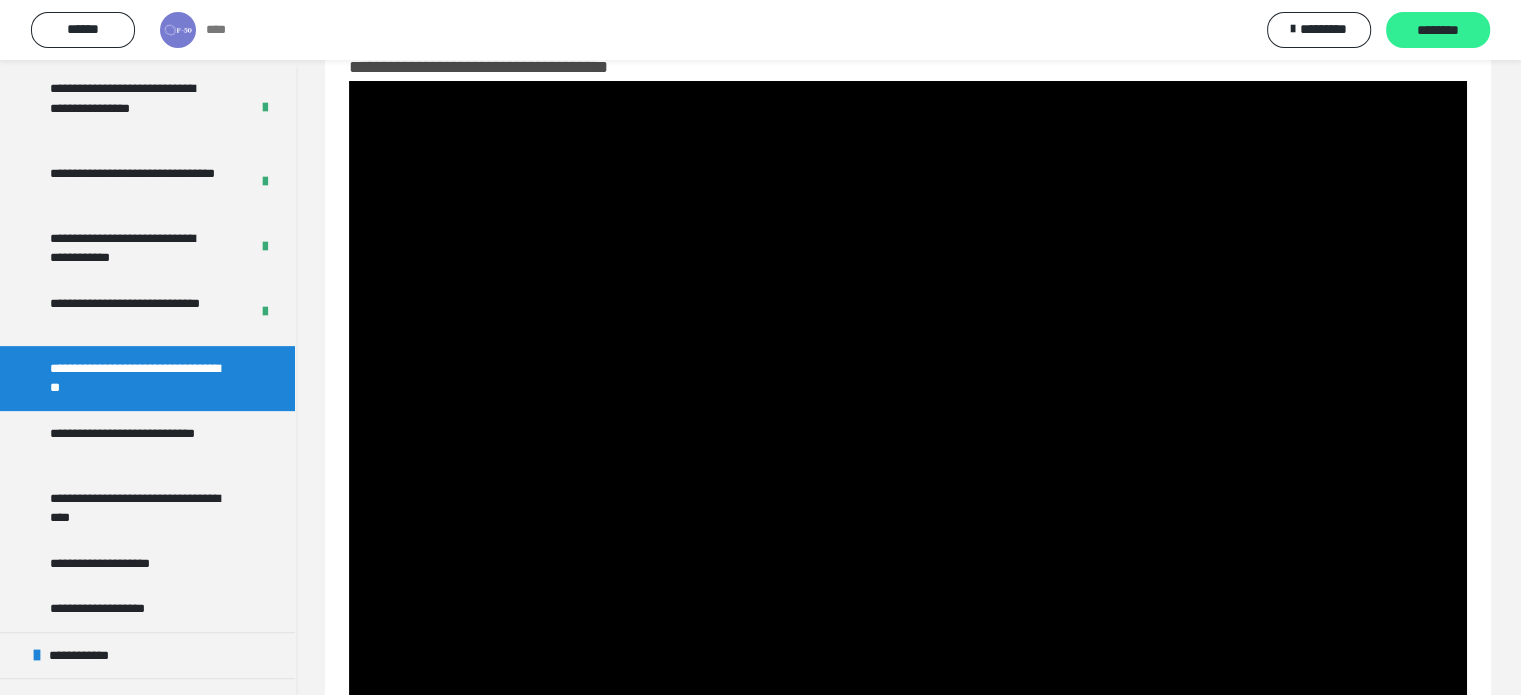click on "********" at bounding box center (1438, 31) 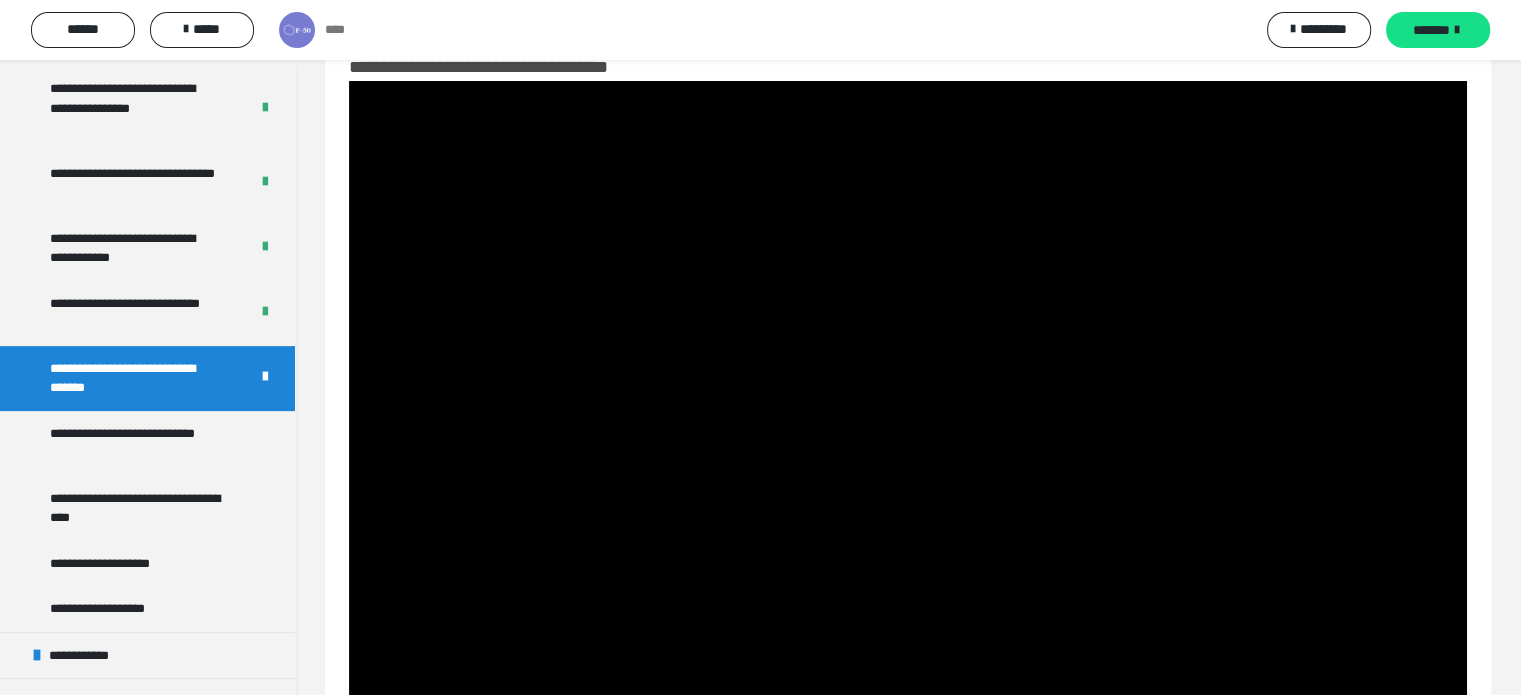 click on "*******" at bounding box center [1431, 30] 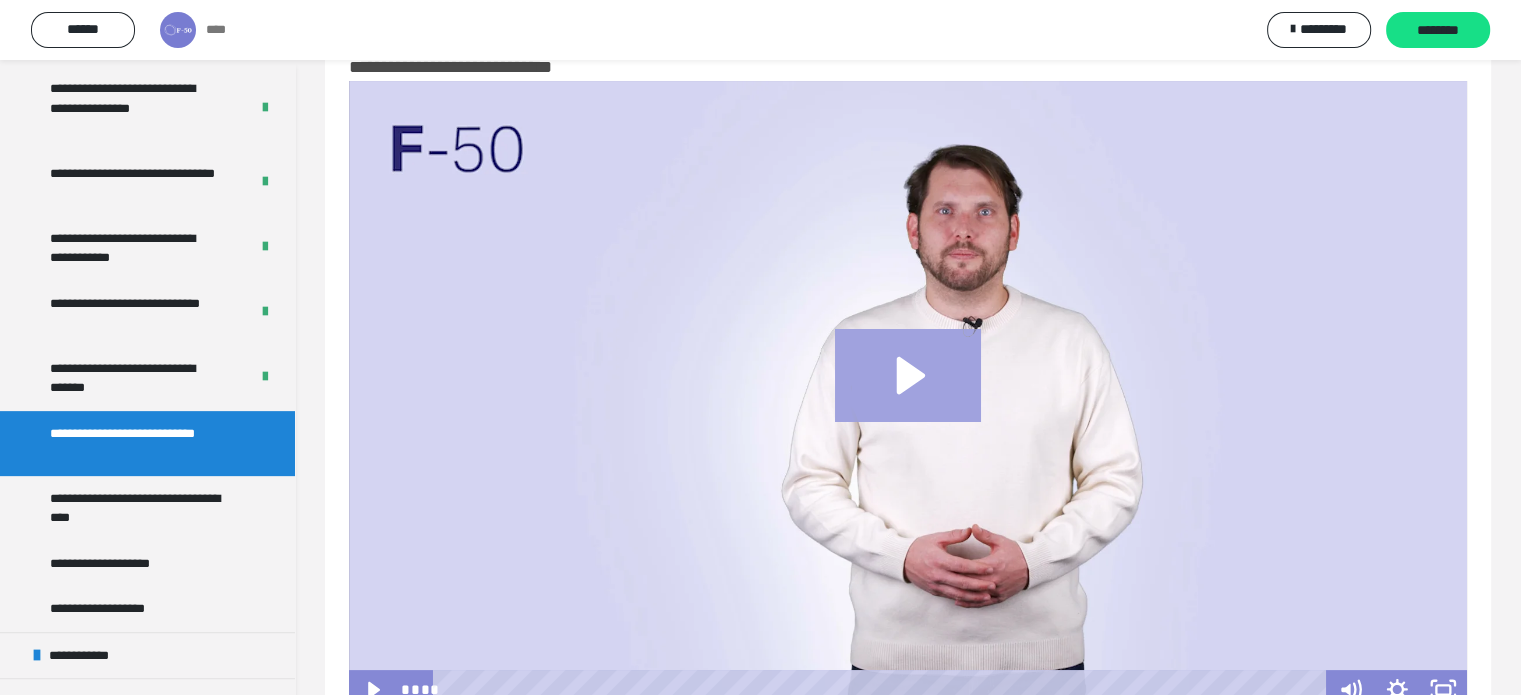 click 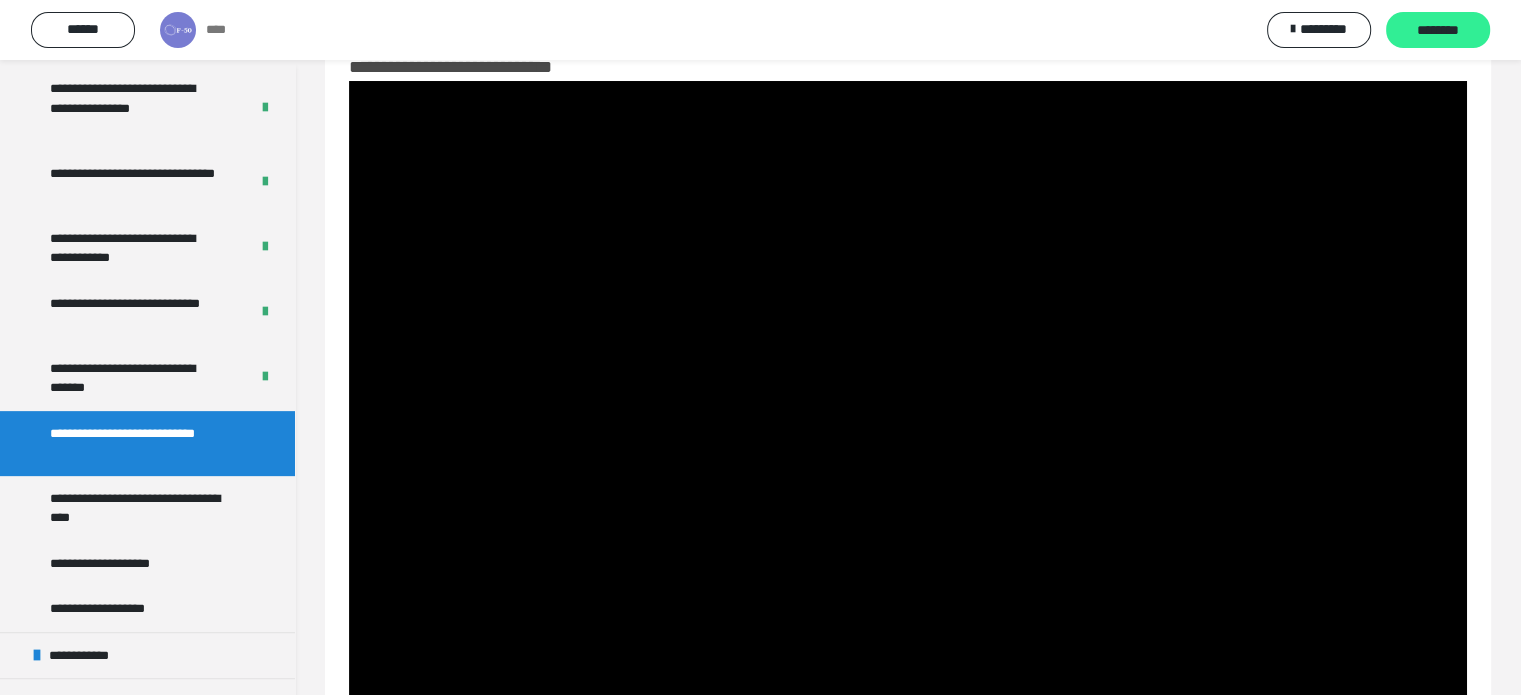 click on "********" at bounding box center (1438, 30) 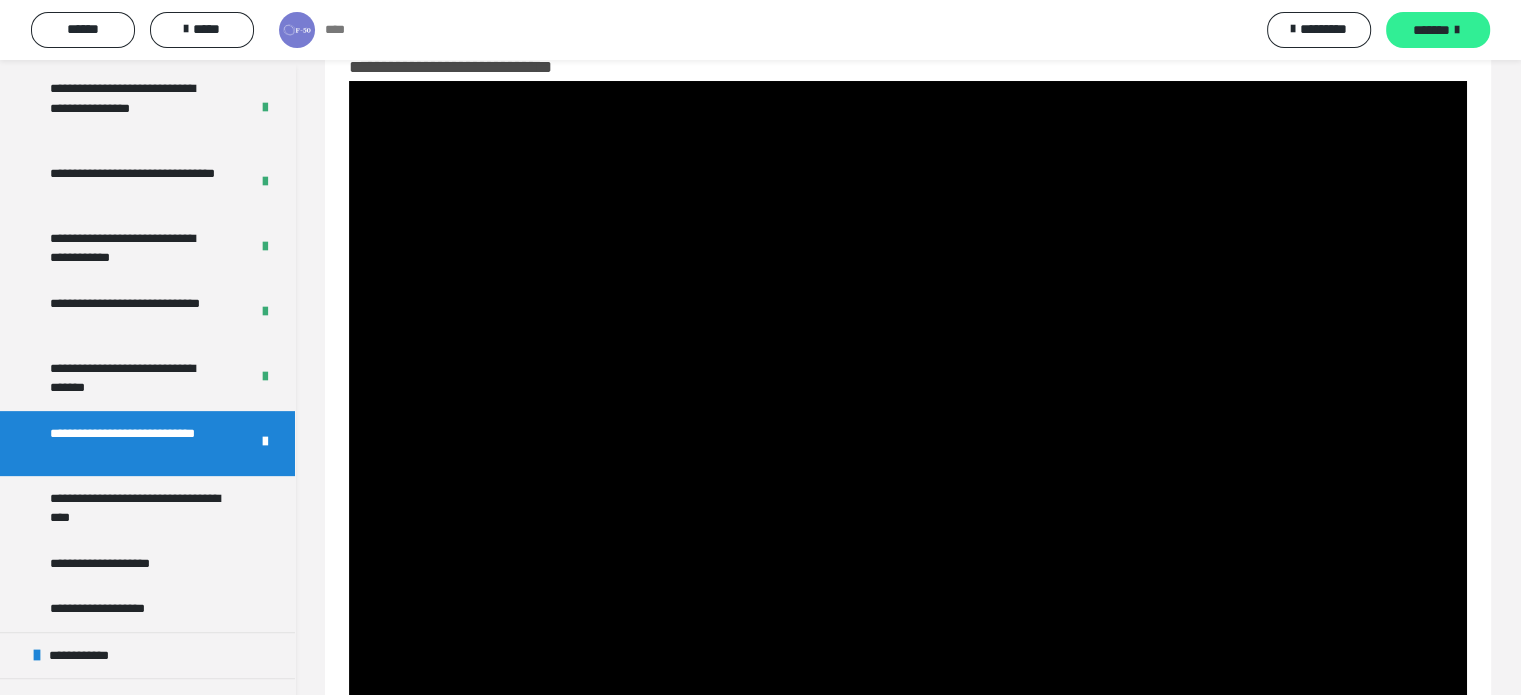 click on "*******" at bounding box center [1431, 30] 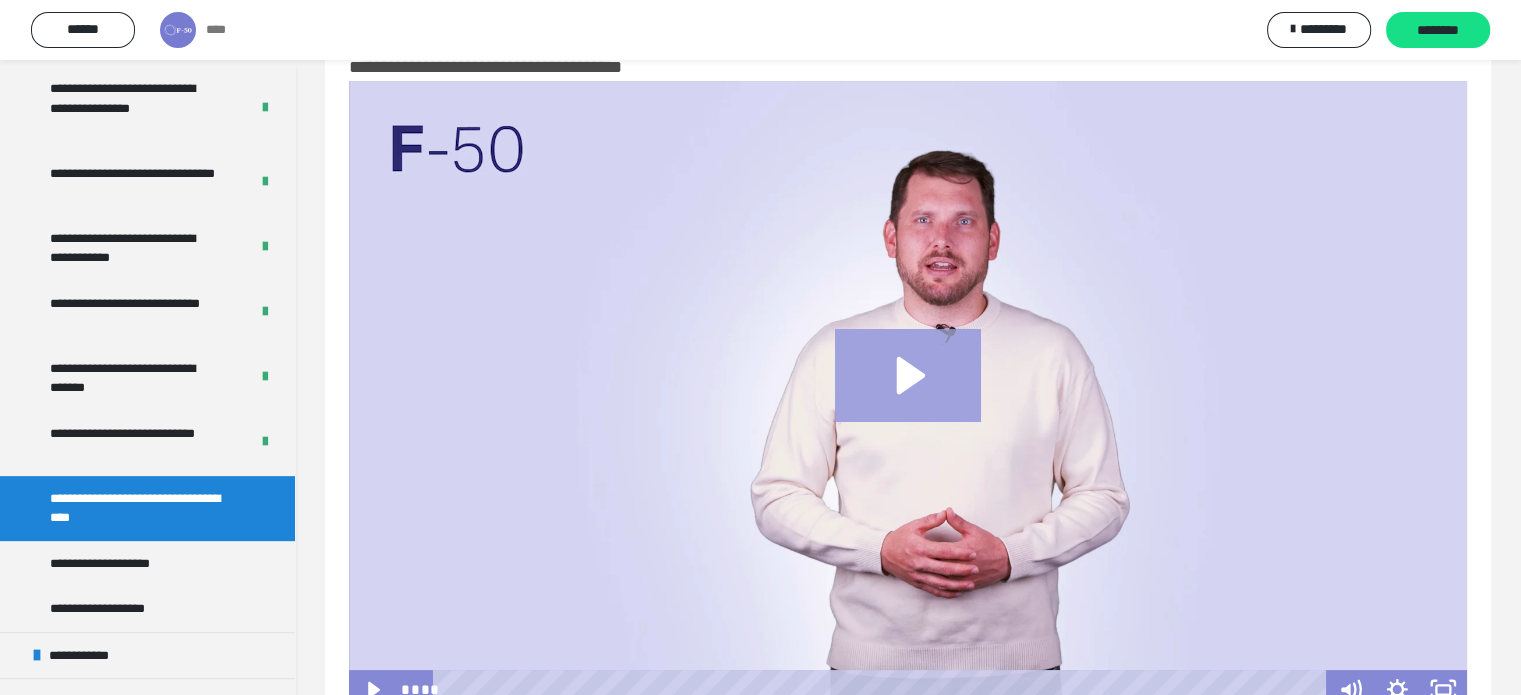 click 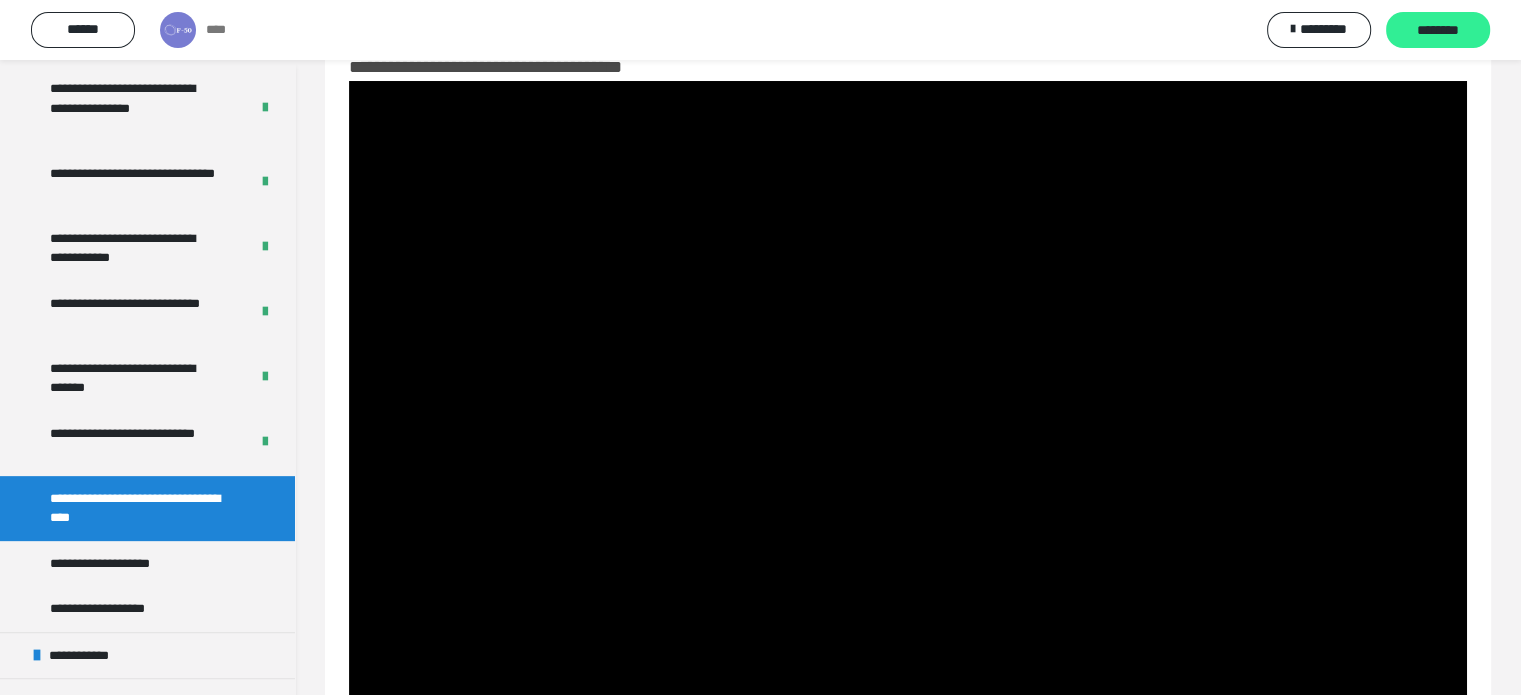 click on "********" at bounding box center [1438, 31] 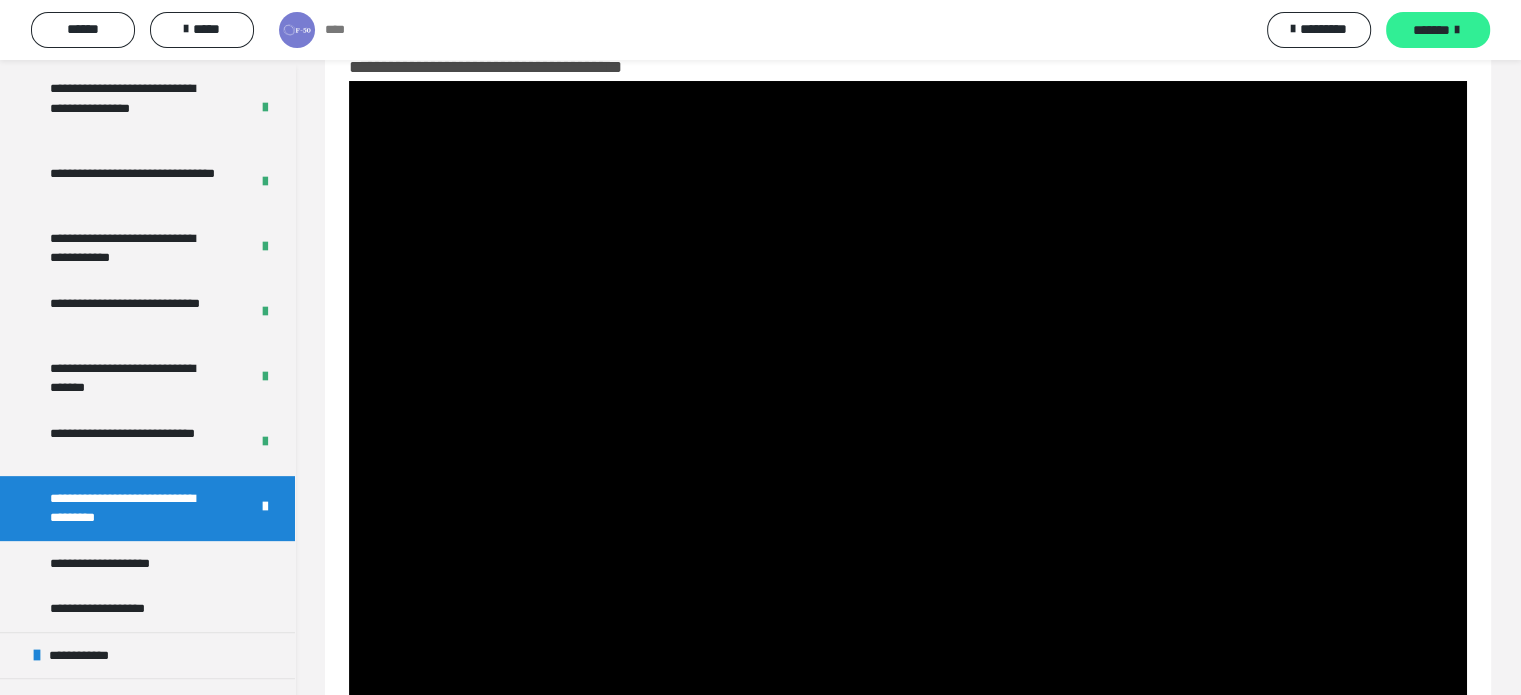 click on "*******" at bounding box center [1431, 30] 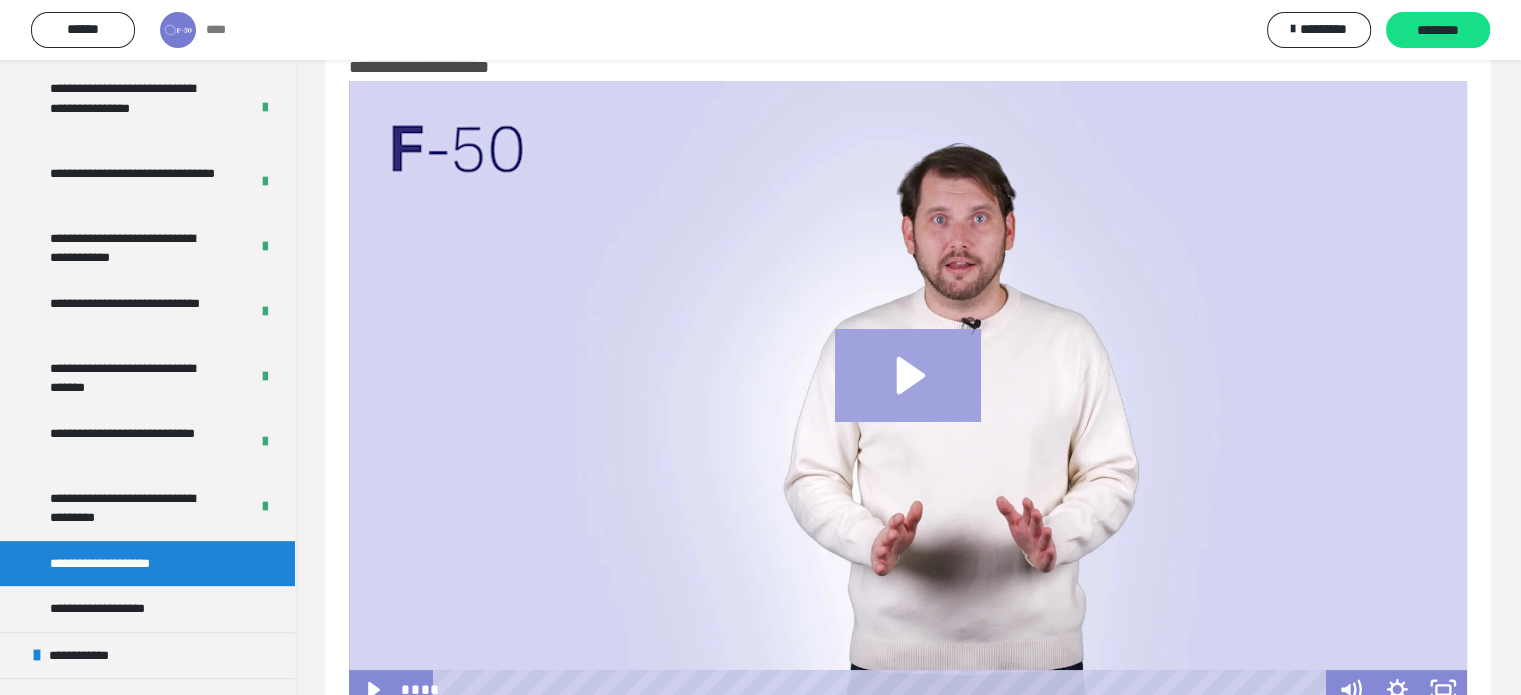 click 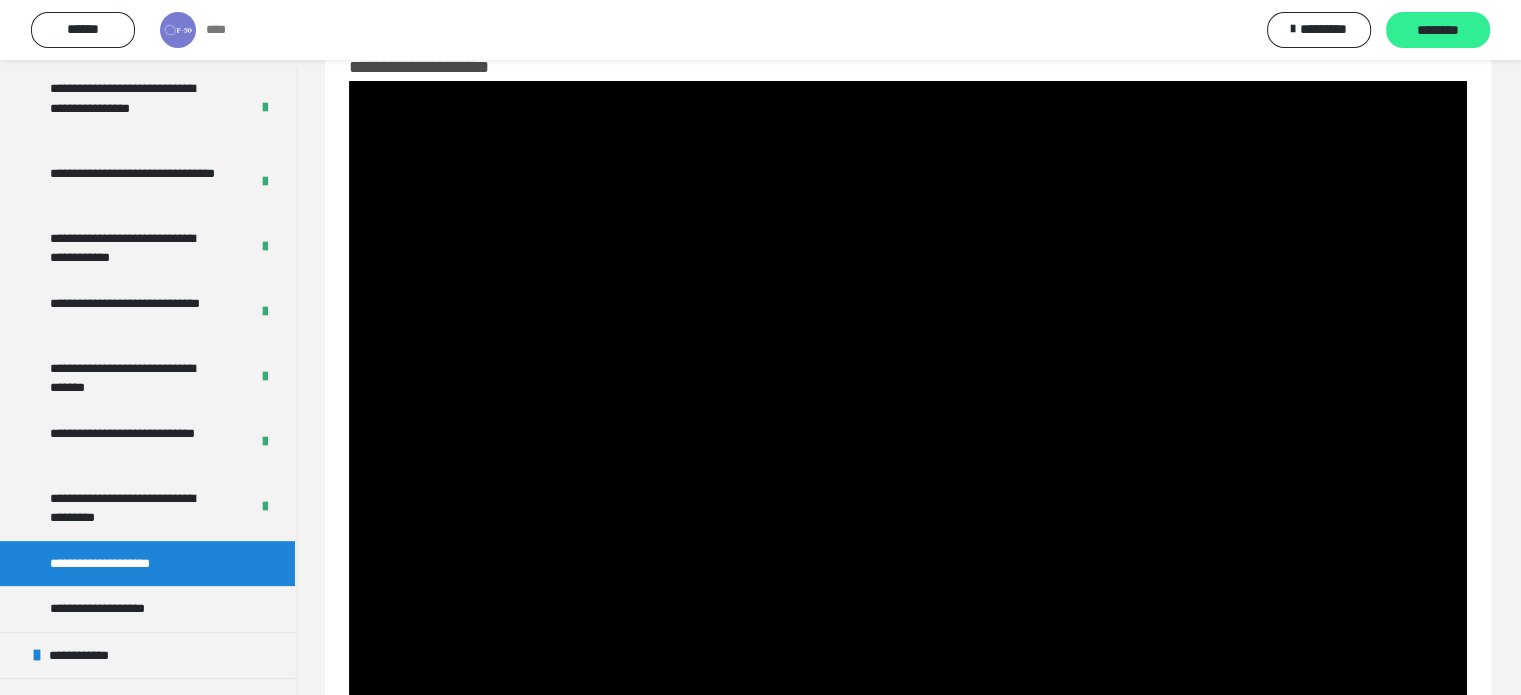 click on "********" at bounding box center (1438, 31) 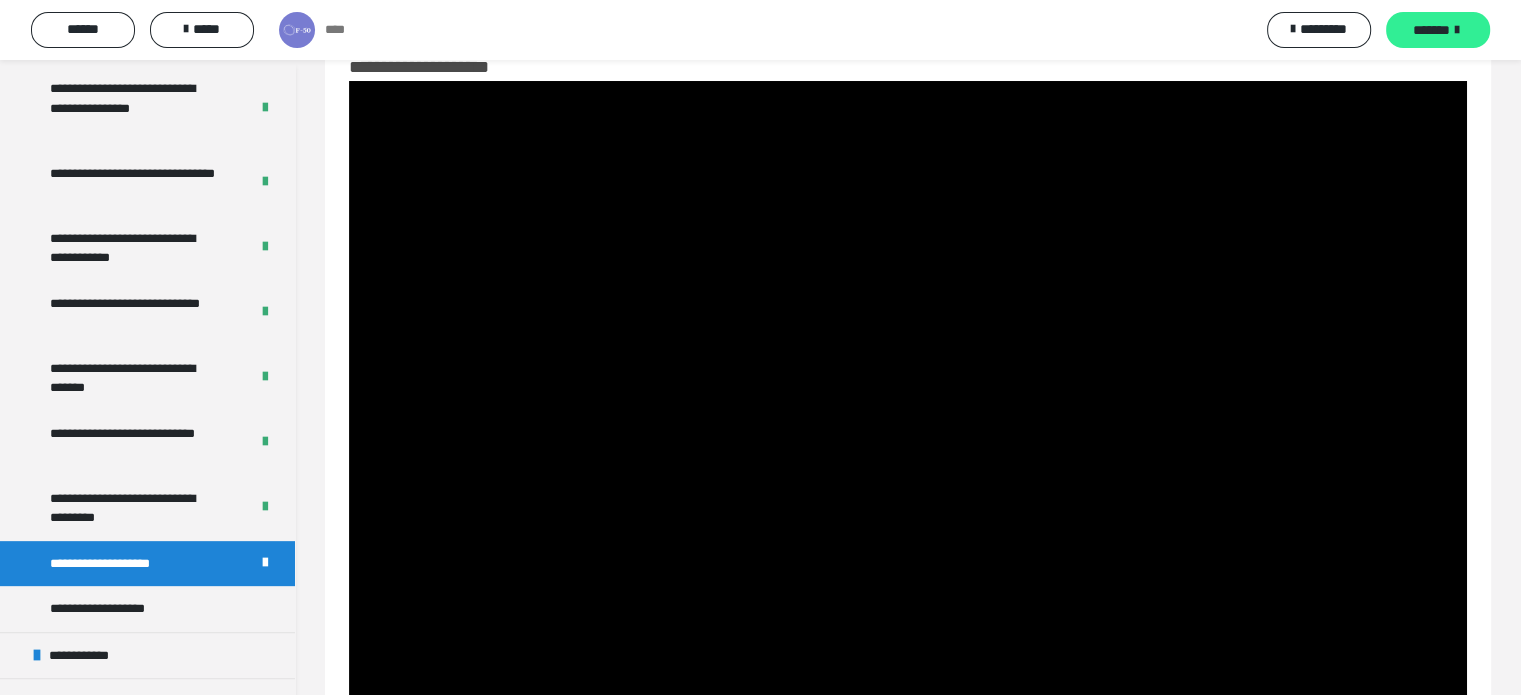 click on "*******" at bounding box center (1438, 30) 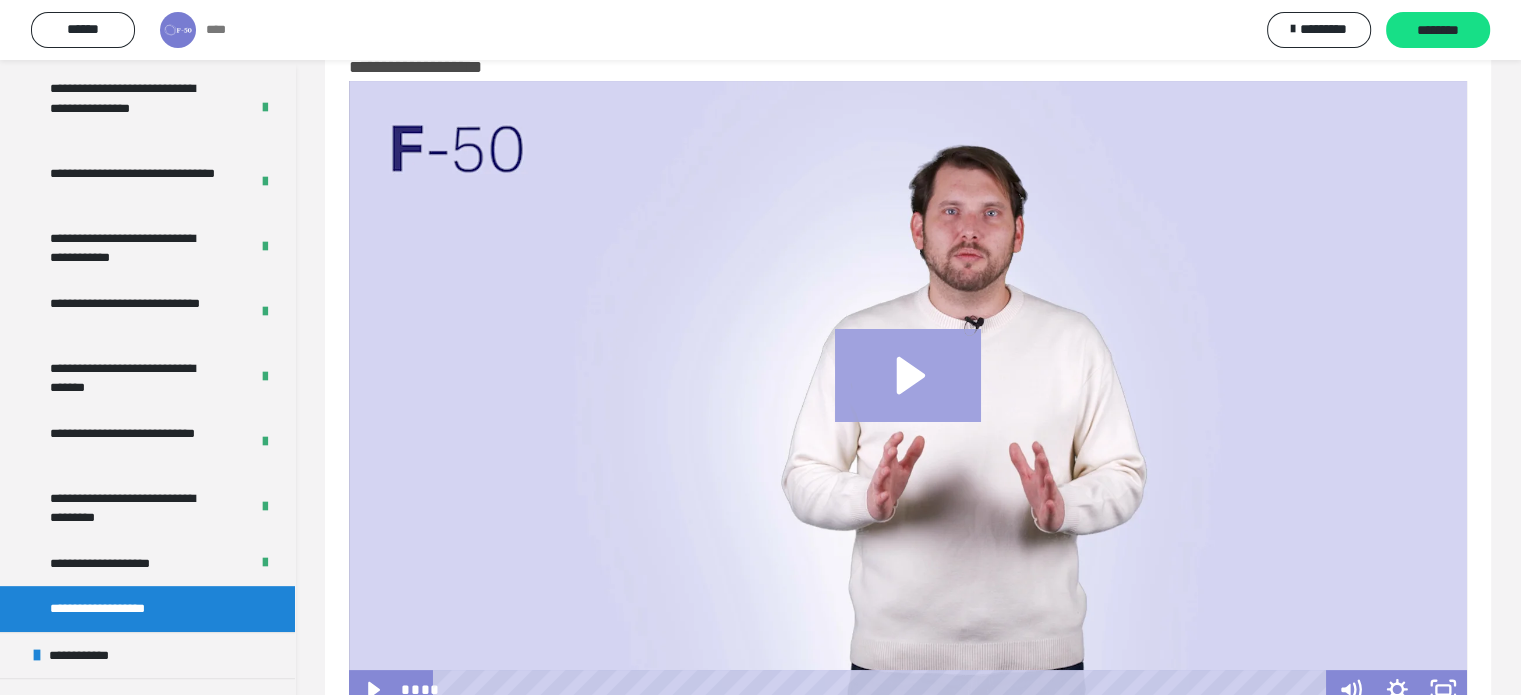 click 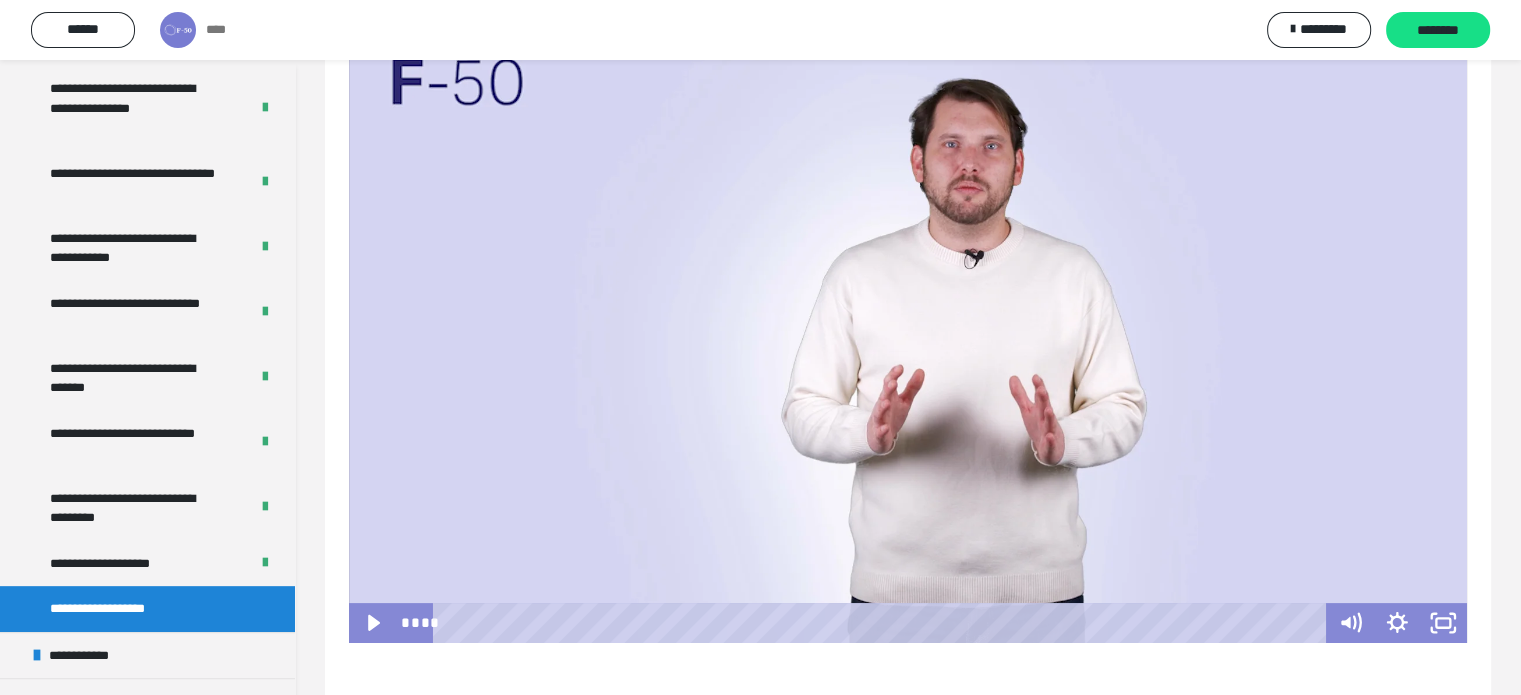 scroll, scrollTop: 160, scrollLeft: 0, axis: vertical 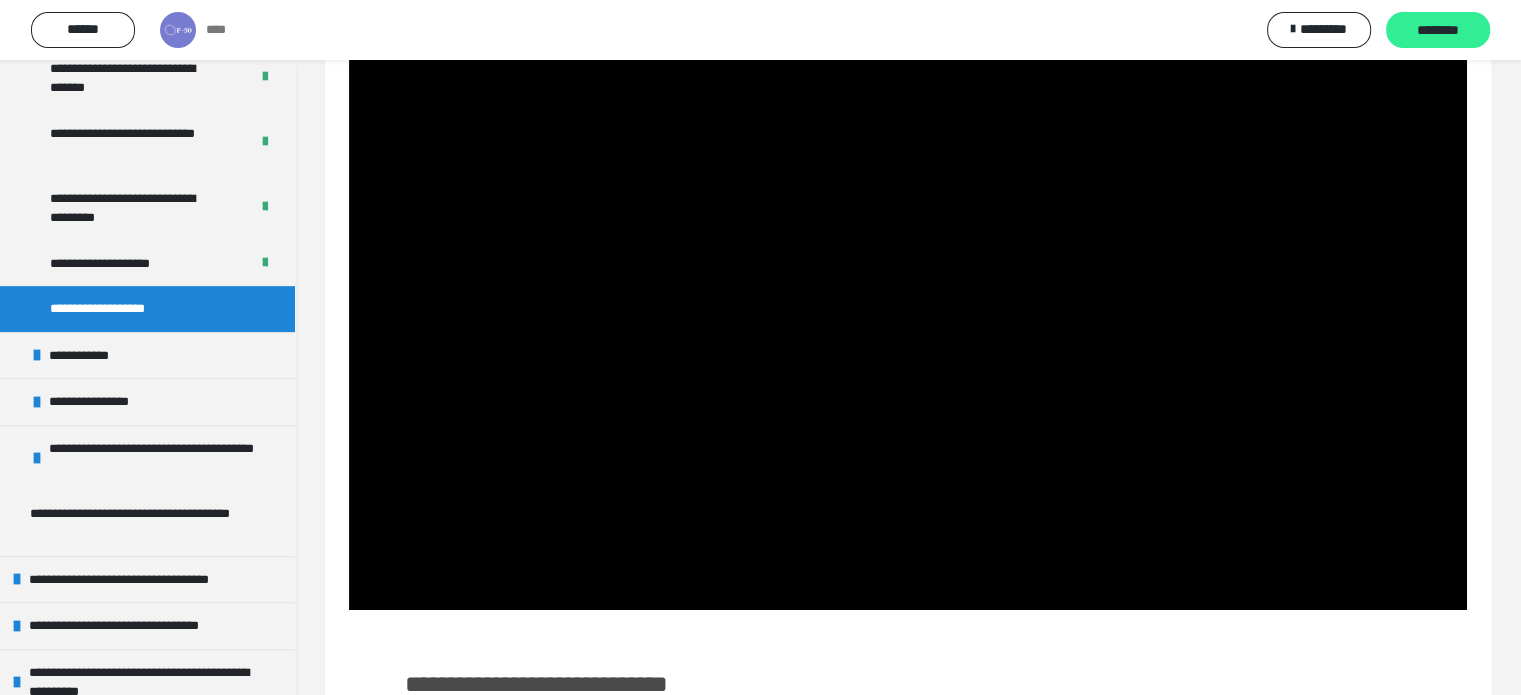 click on "********" at bounding box center (1438, 31) 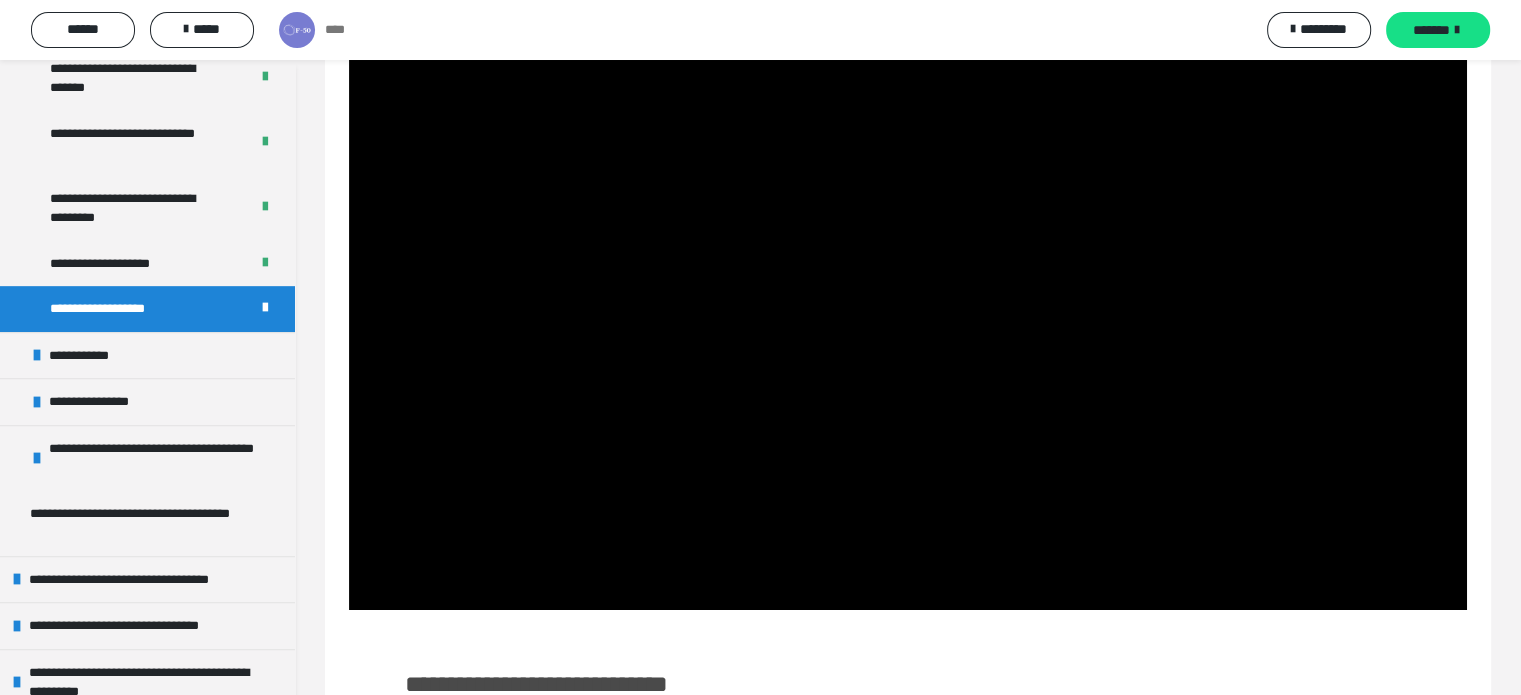 click on "*******" at bounding box center (1431, 30) 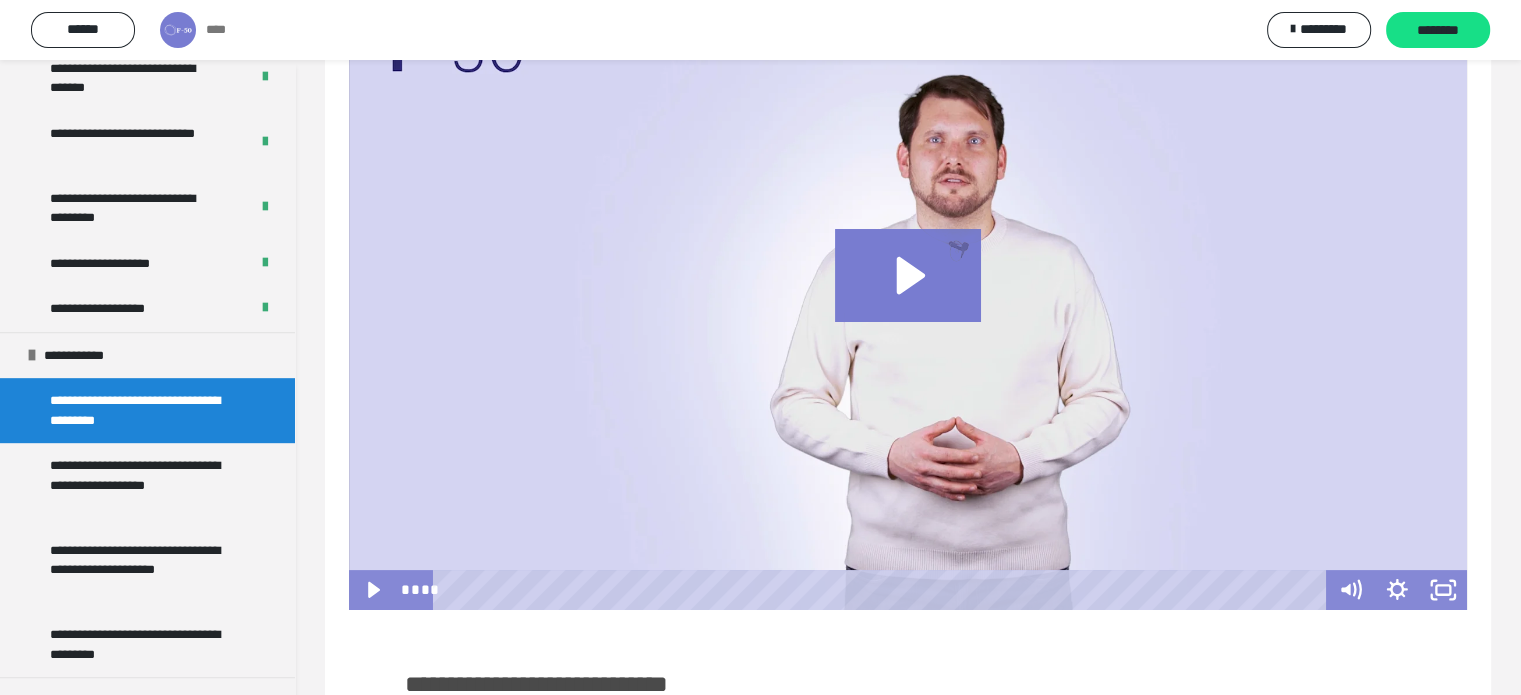 scroll, scrollTop: 1200, scrollLeft: 0, axis: vertical 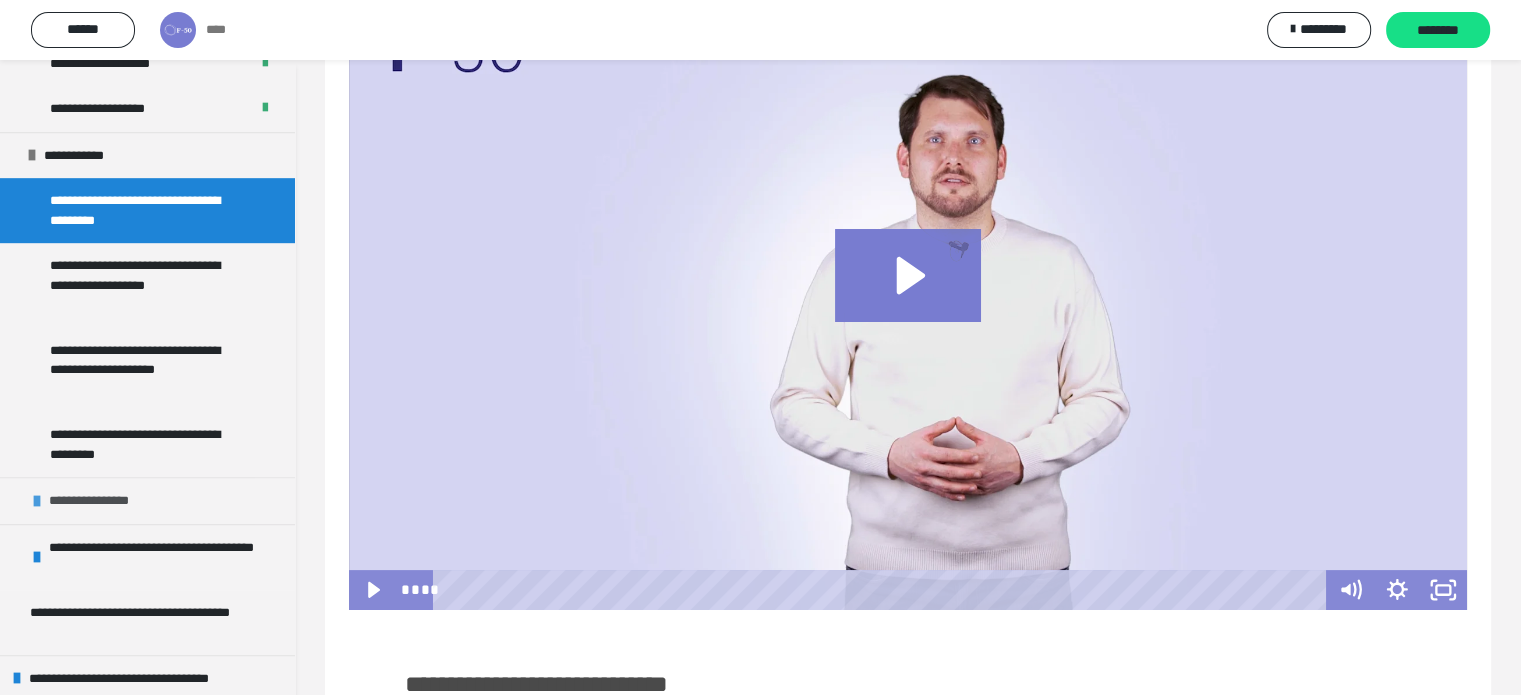click at bounding box center (37, 501) 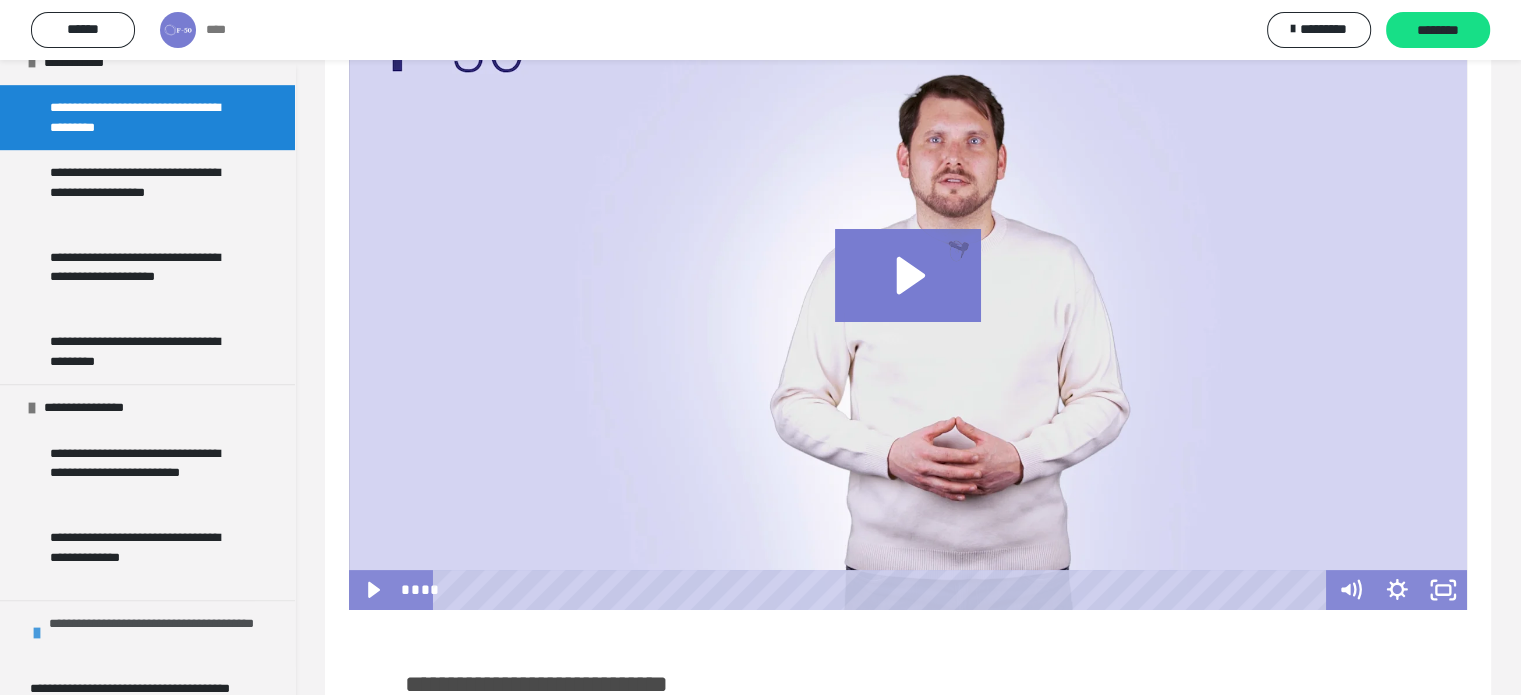 scroll, scrollTop: 1400, scrollLeft: 0, axis: vertical 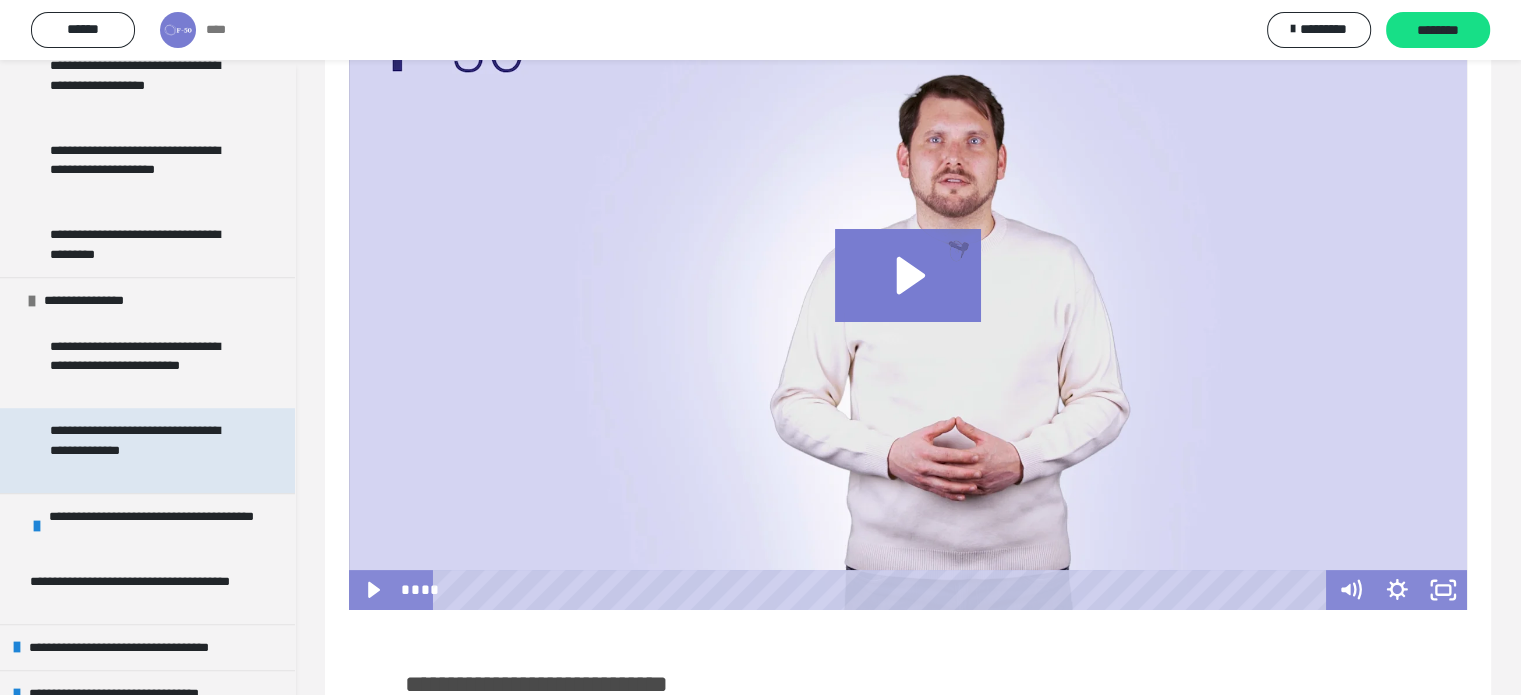 click on "**********" at bounding box center [142, 450] 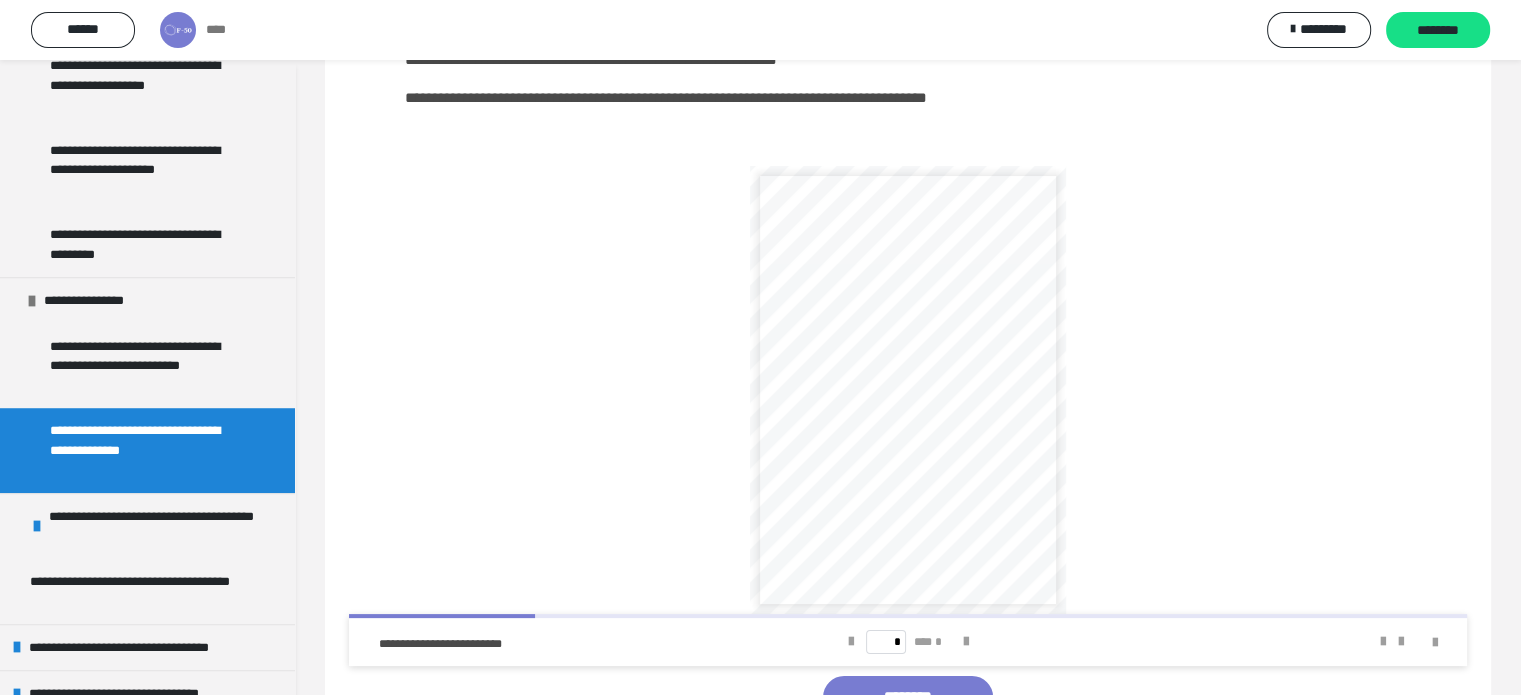 scroll, scrollTop: 332, scrollLeft: 0, axis: vertical 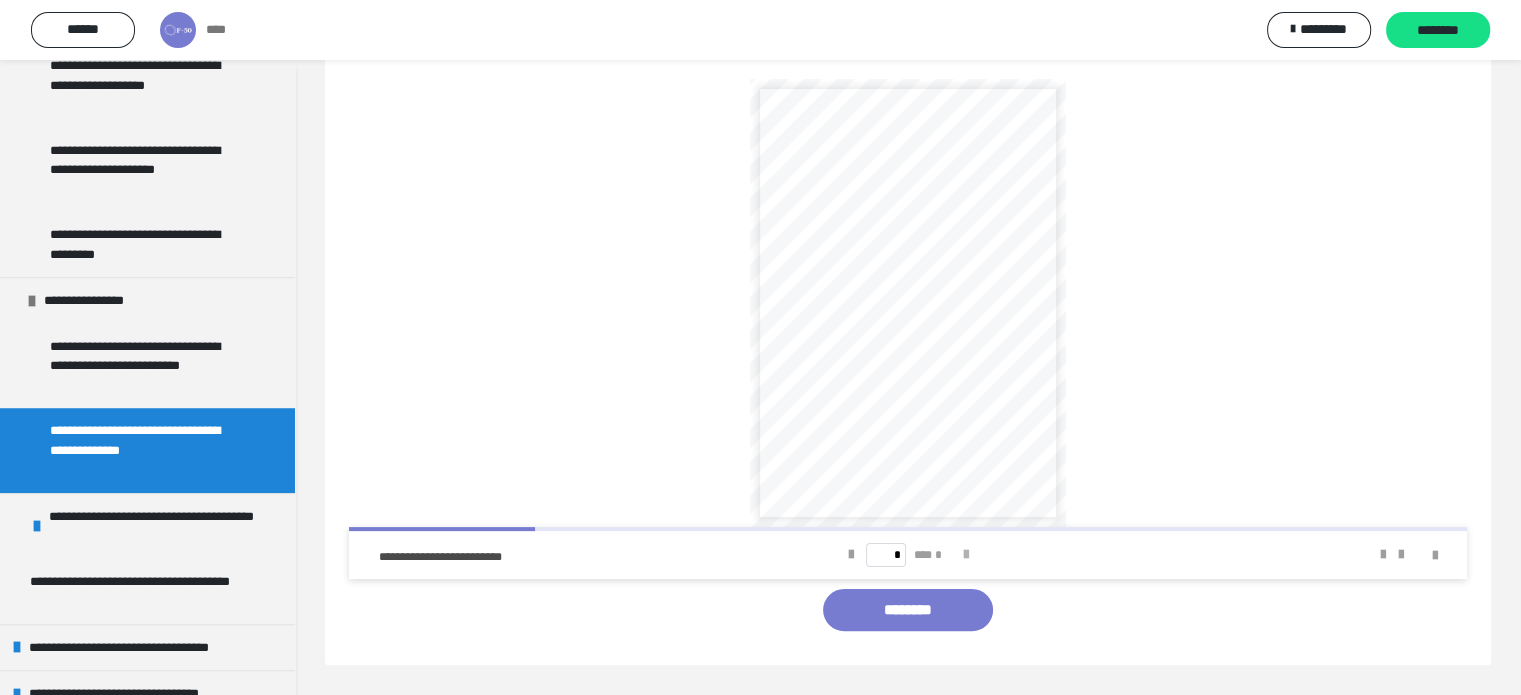 click at bounding box center (965, 555) 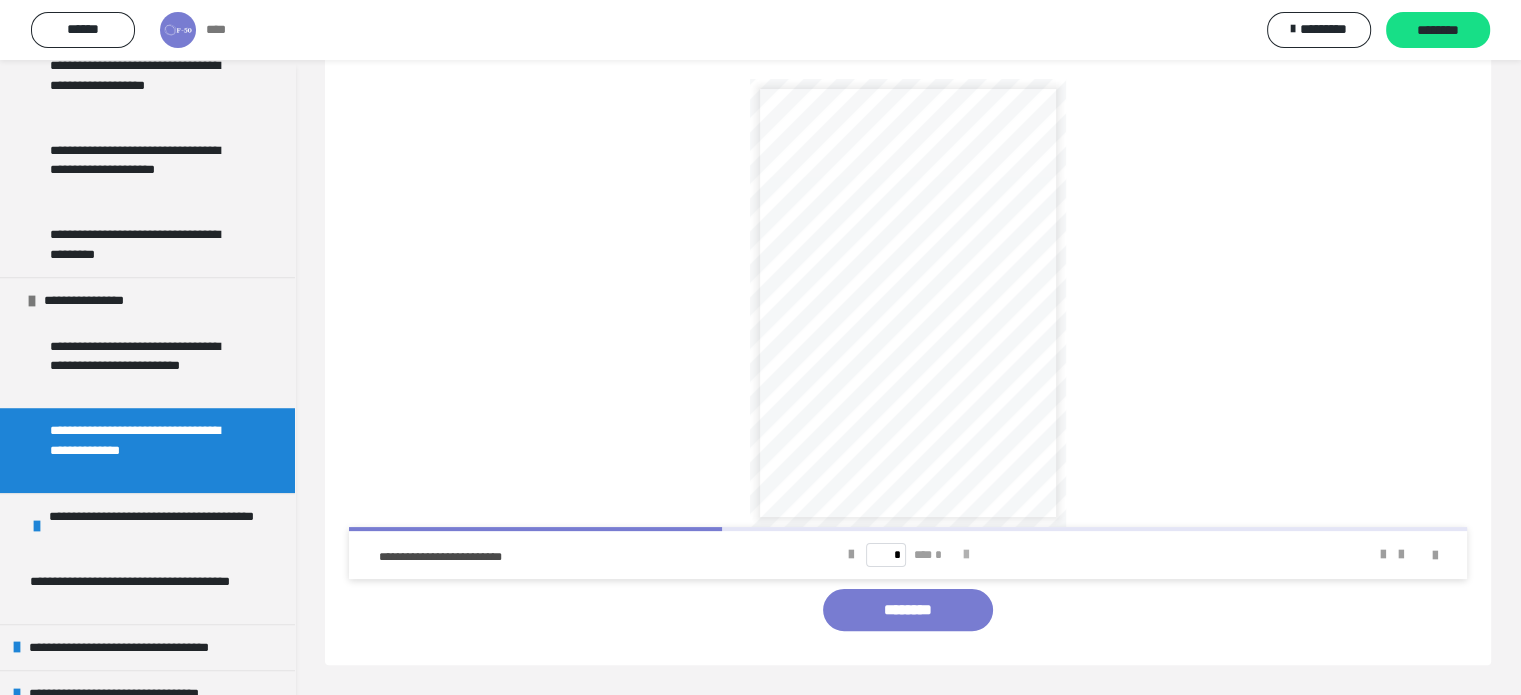 click at bounding box center [965, 555] 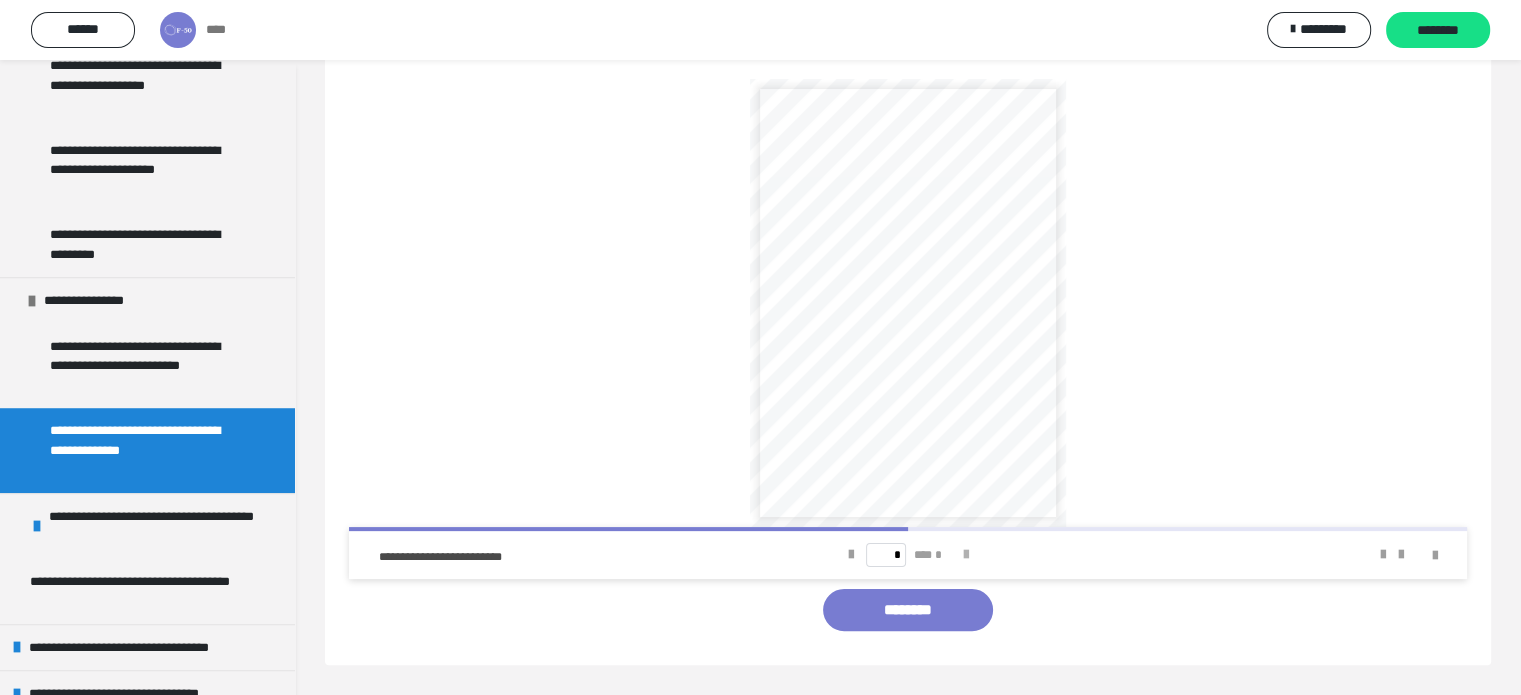 click at bounding box center (965, 555) 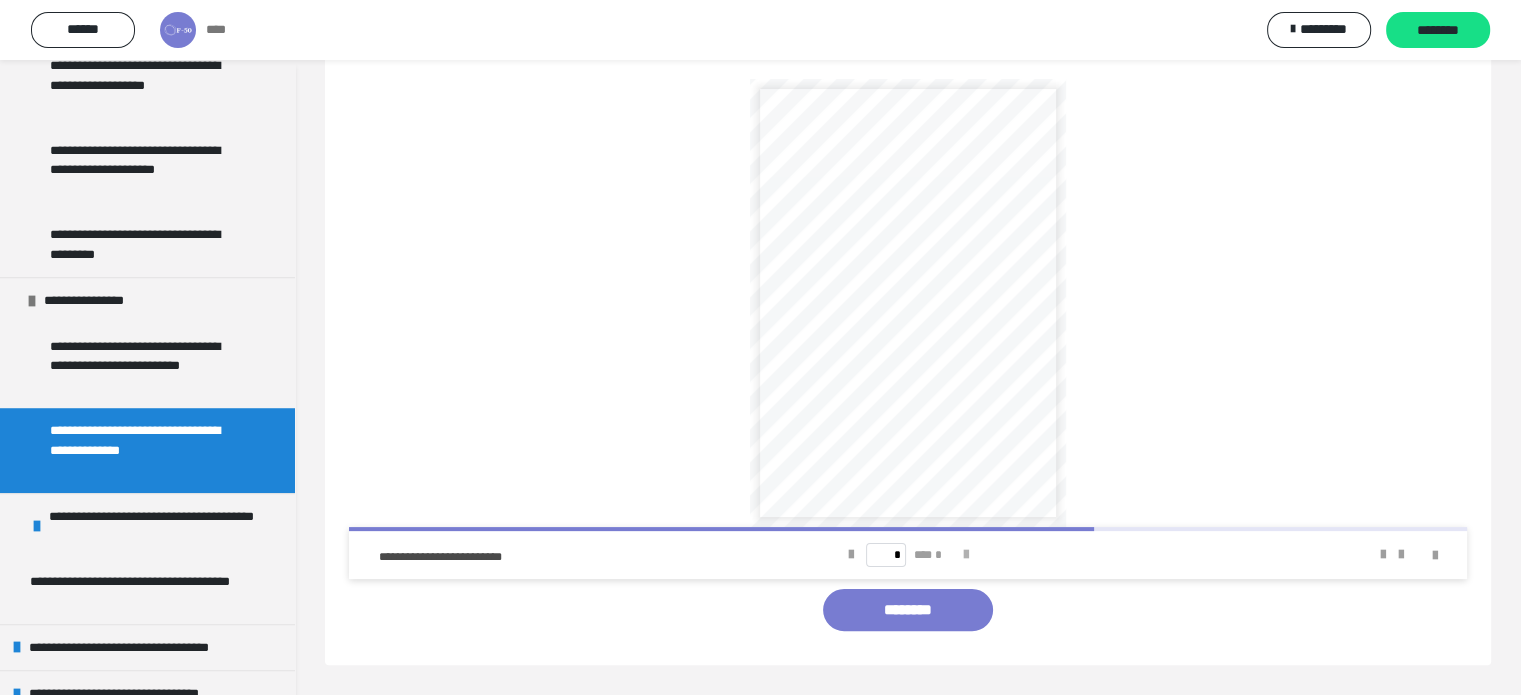 click at bounding box center (965, 555) 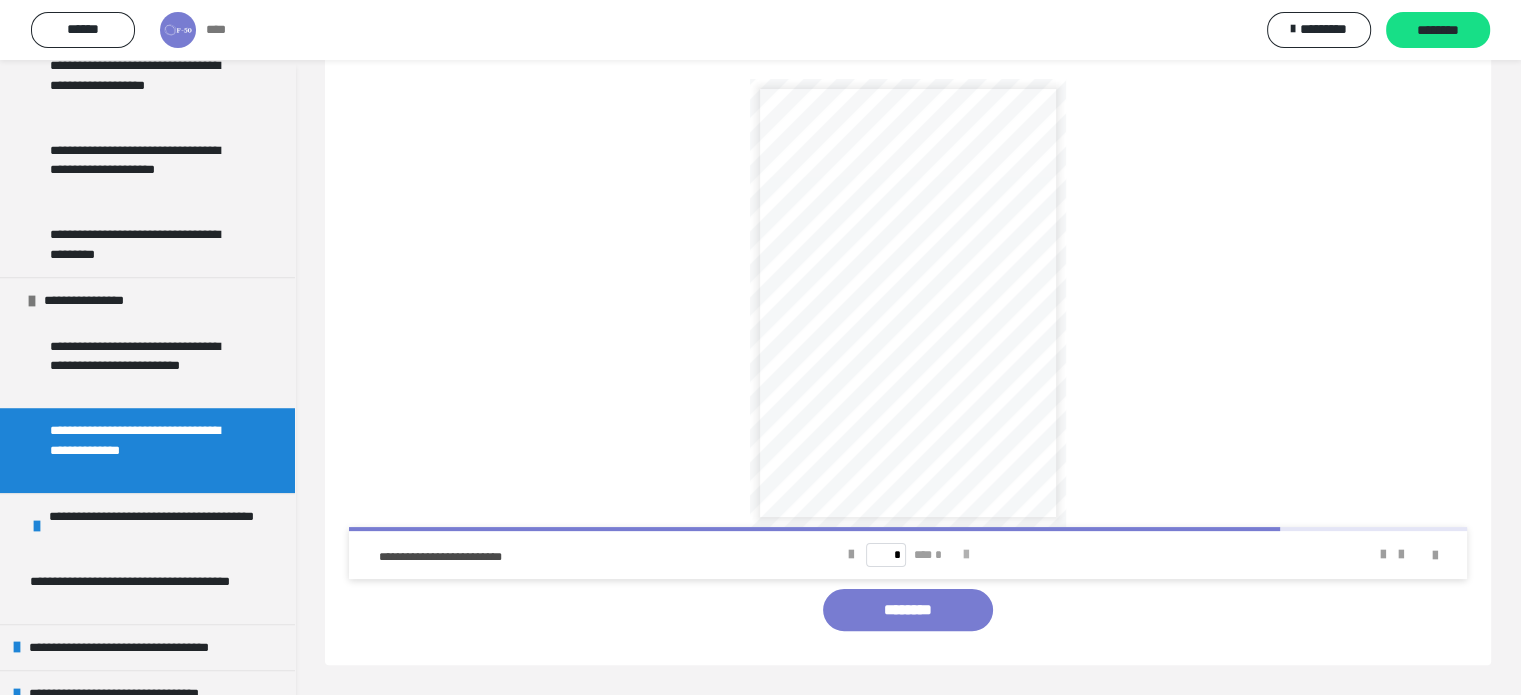 click at bounding box center (965, 555) 